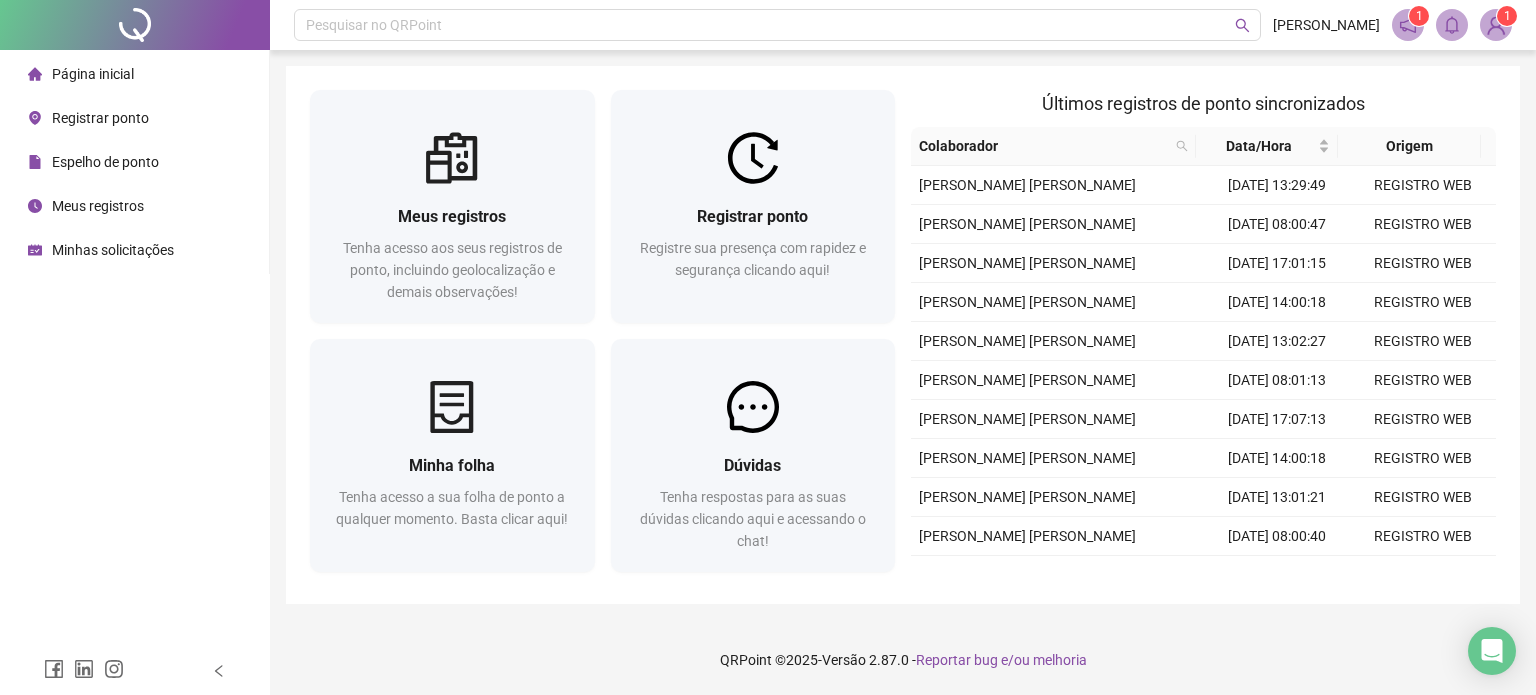scroll, scrollTop: 0, scrollLeft: 0, axis: both 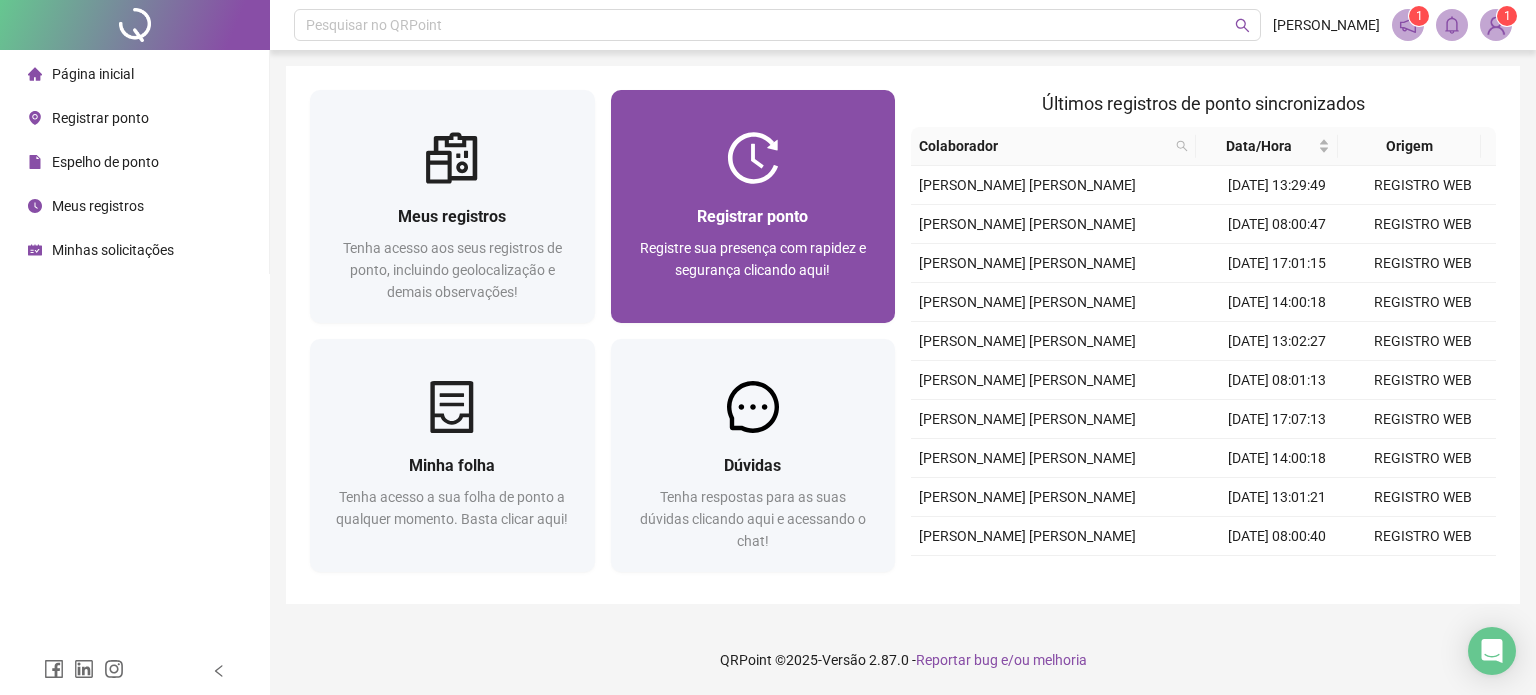 click on "Registre sua presença com rapidez e segurança clicando aqui!" at bounding box center [753, 270] 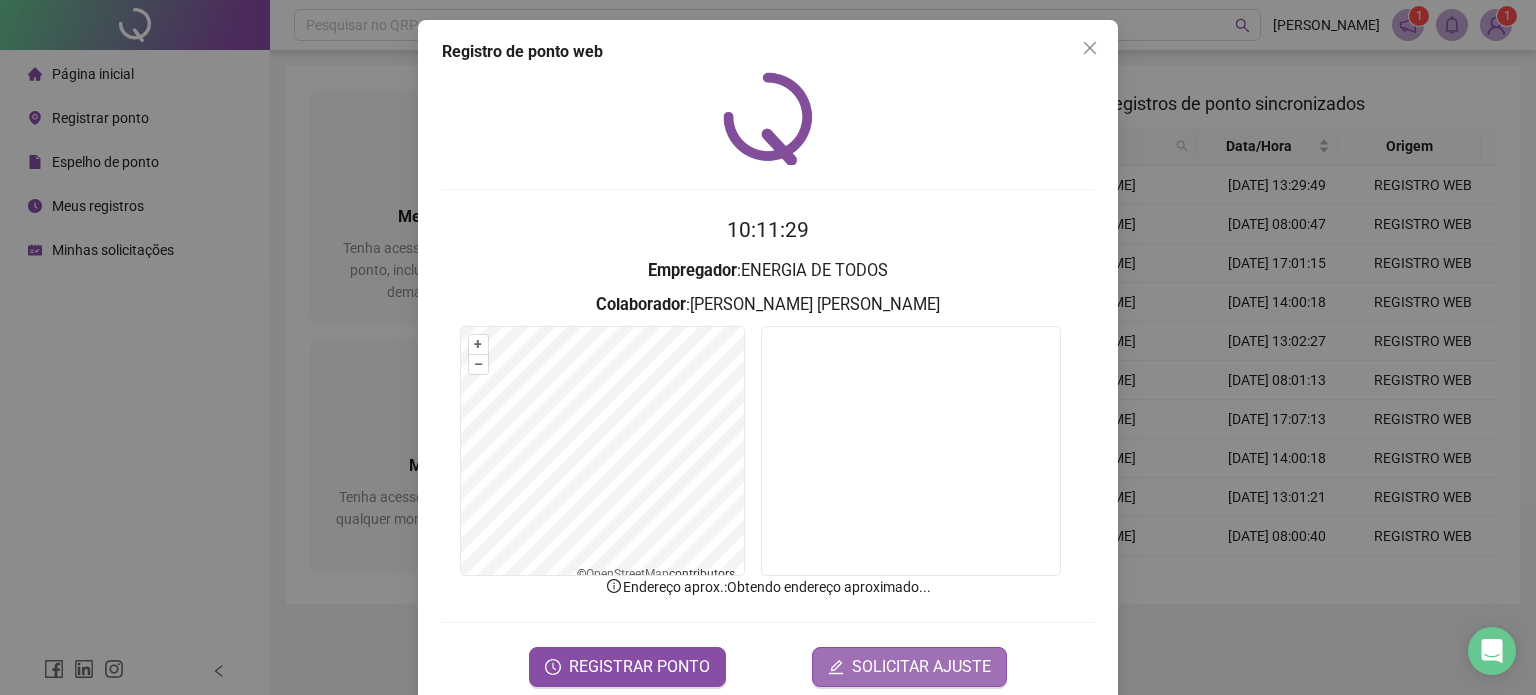 click on "SOLICITAR AJUSTE" at bounding box center (921, 667) 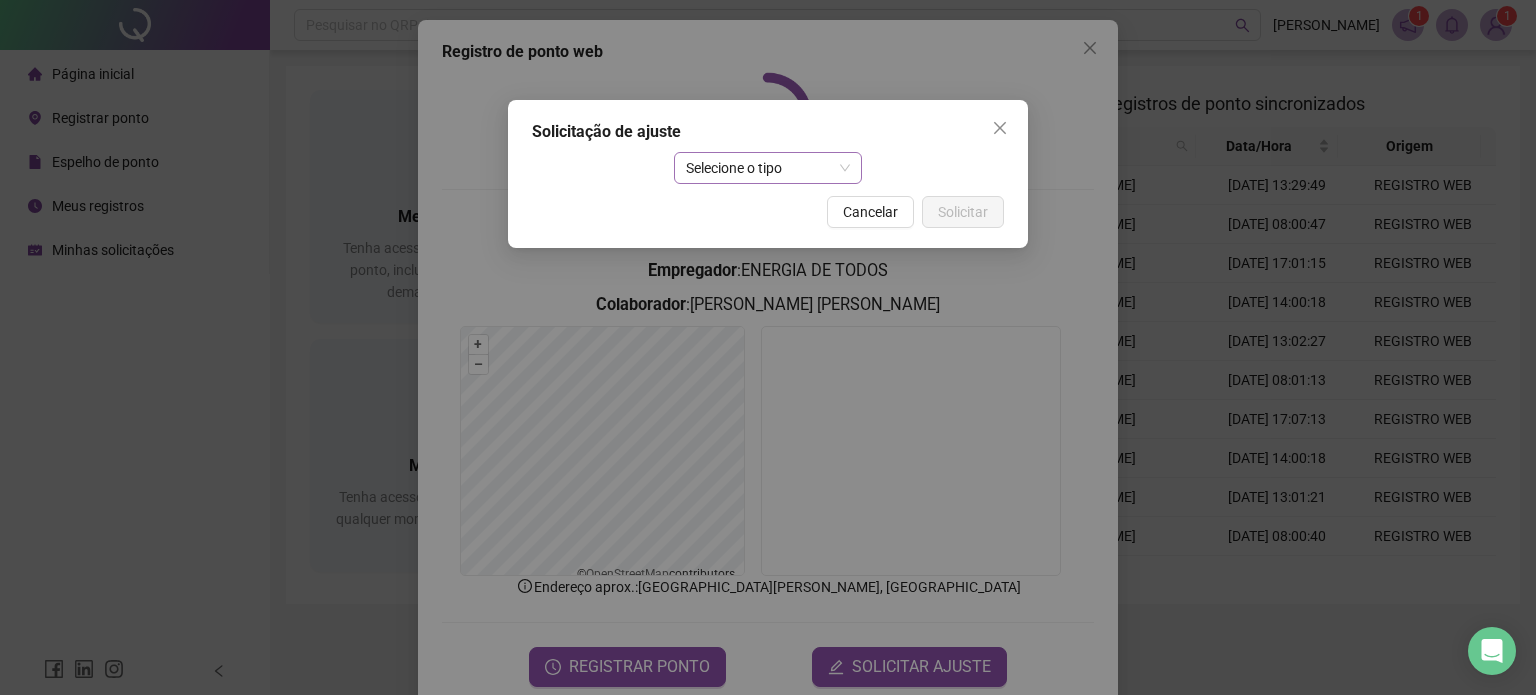 click on "Selecione o tipo" at bounding box center (768, 168) 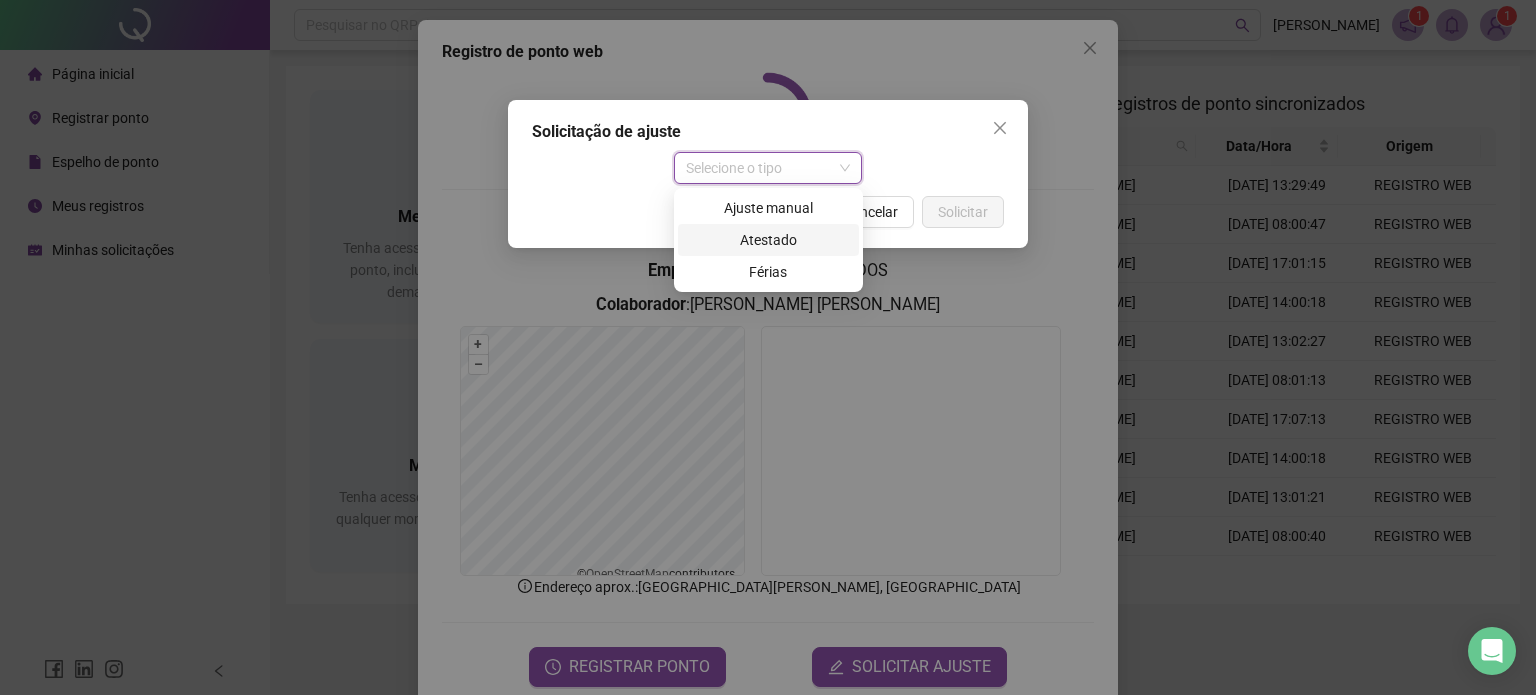 click on "Atestado" at bounding box center (768, 240) 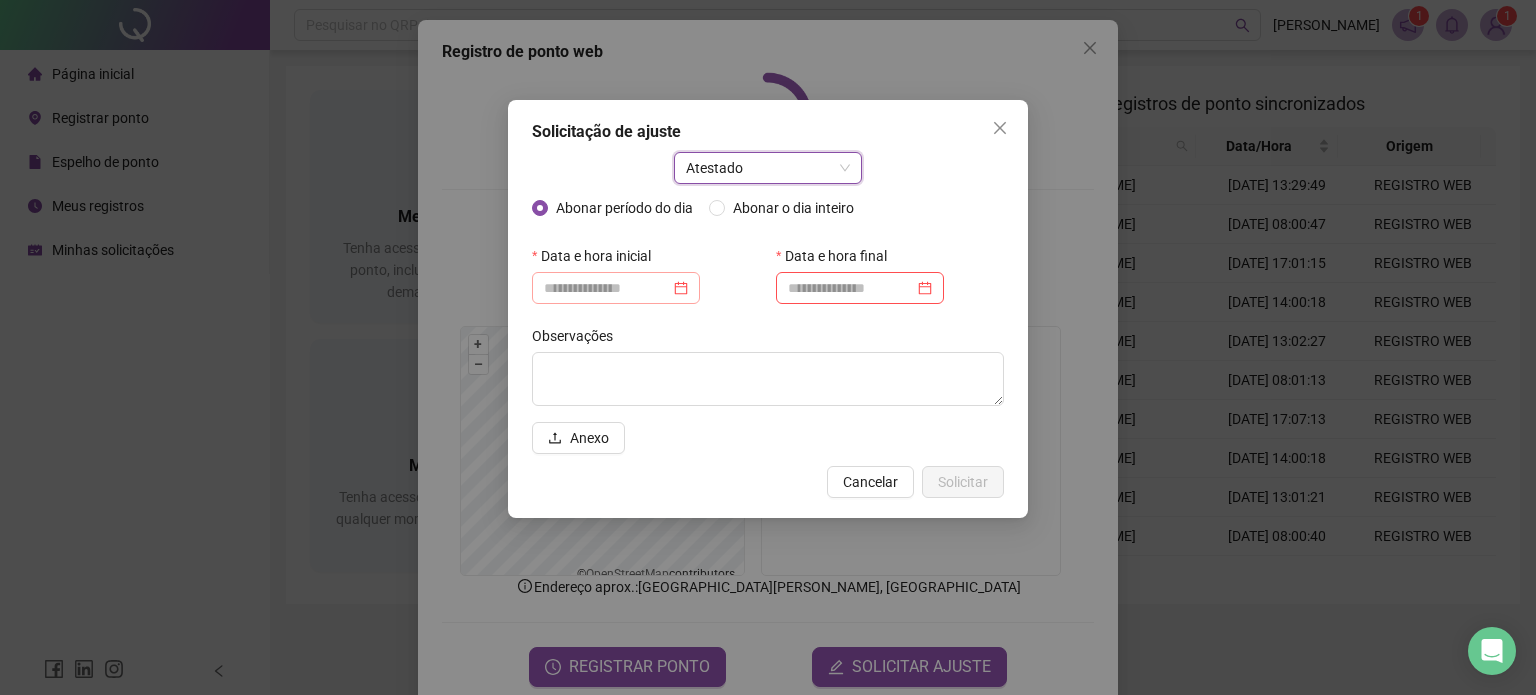 click at bounding box center [616, 288] 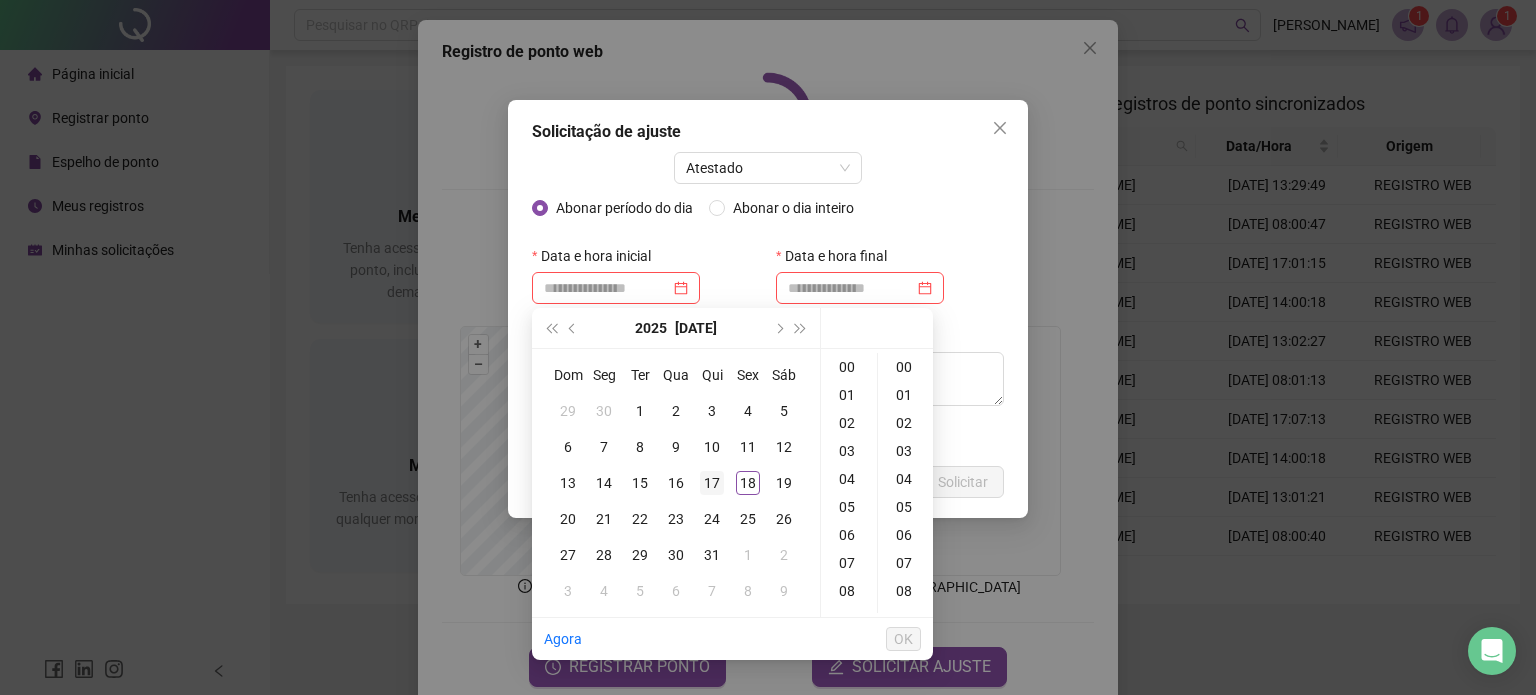 click on "17" at bounding box center (712, 483) 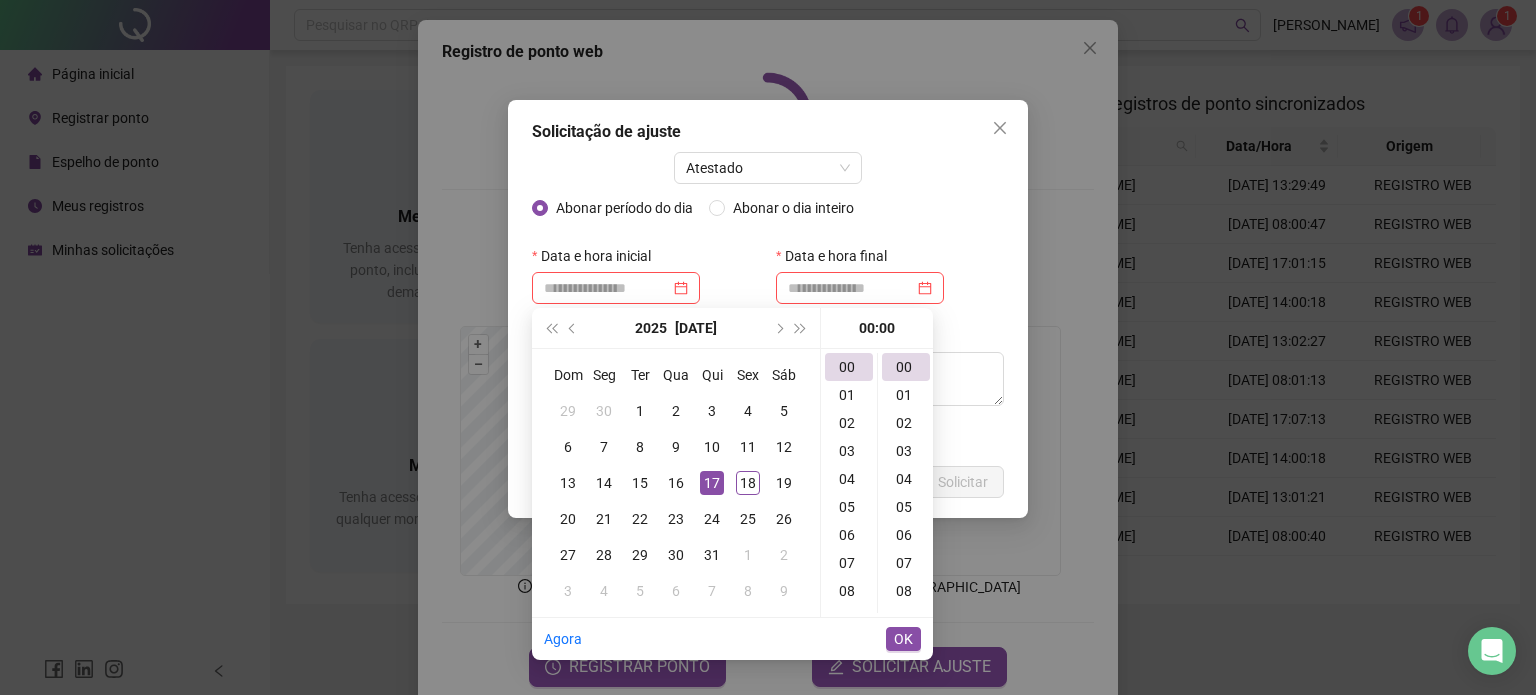 type on "**********" 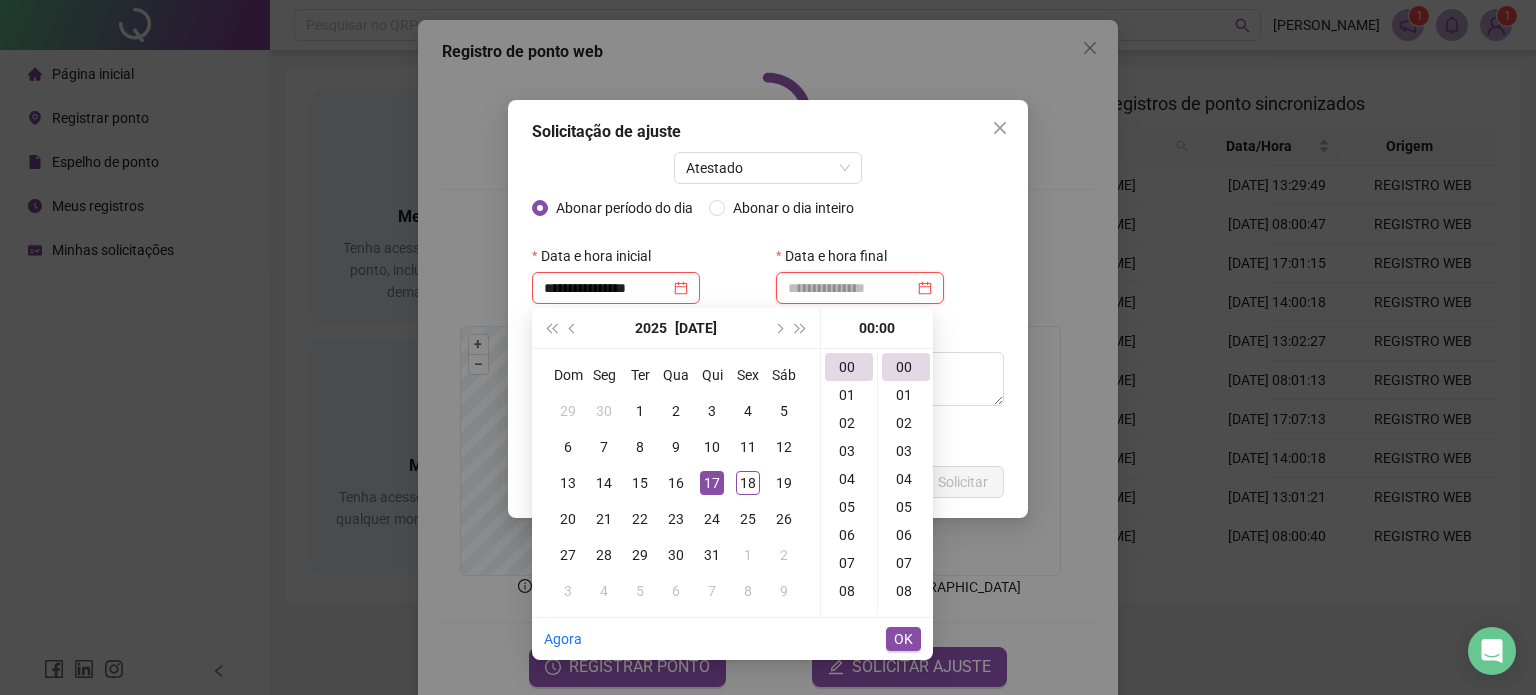 type 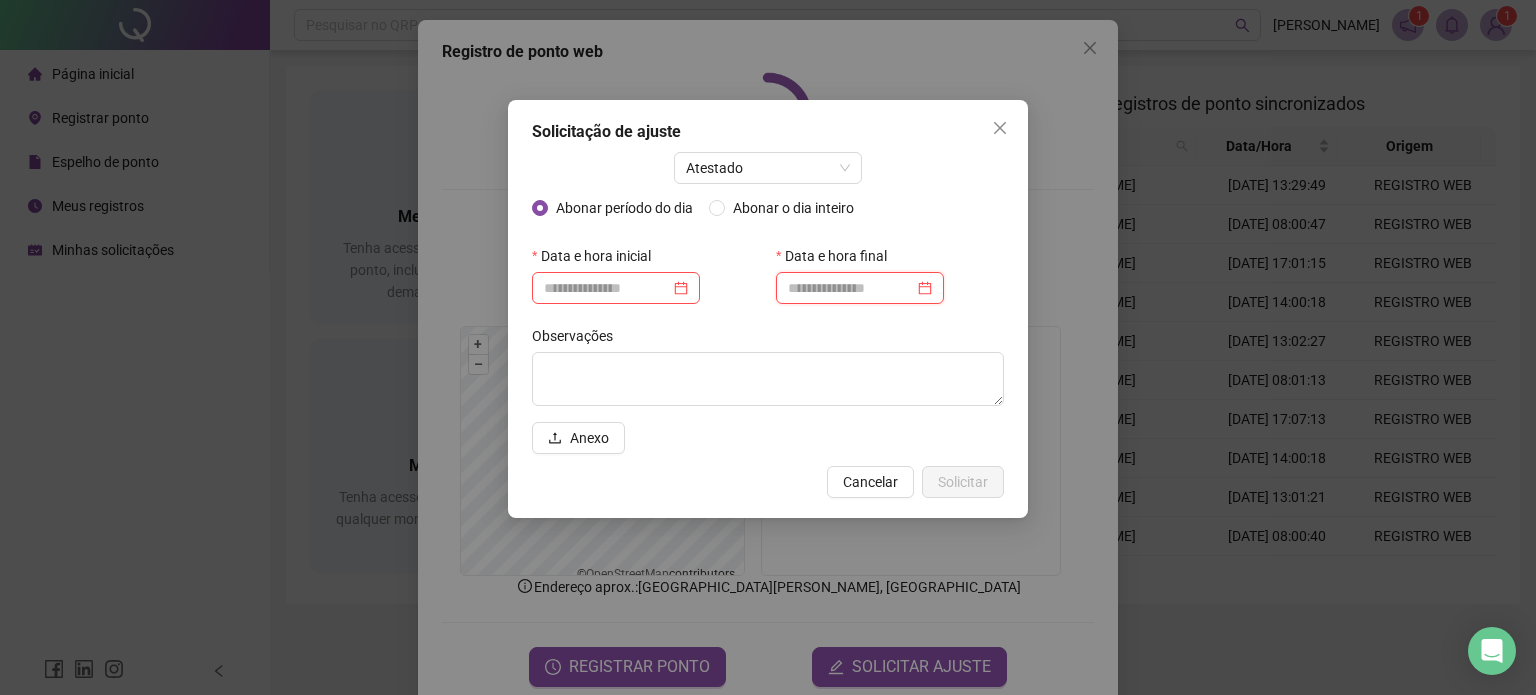 click at bounding box center [851, 288] 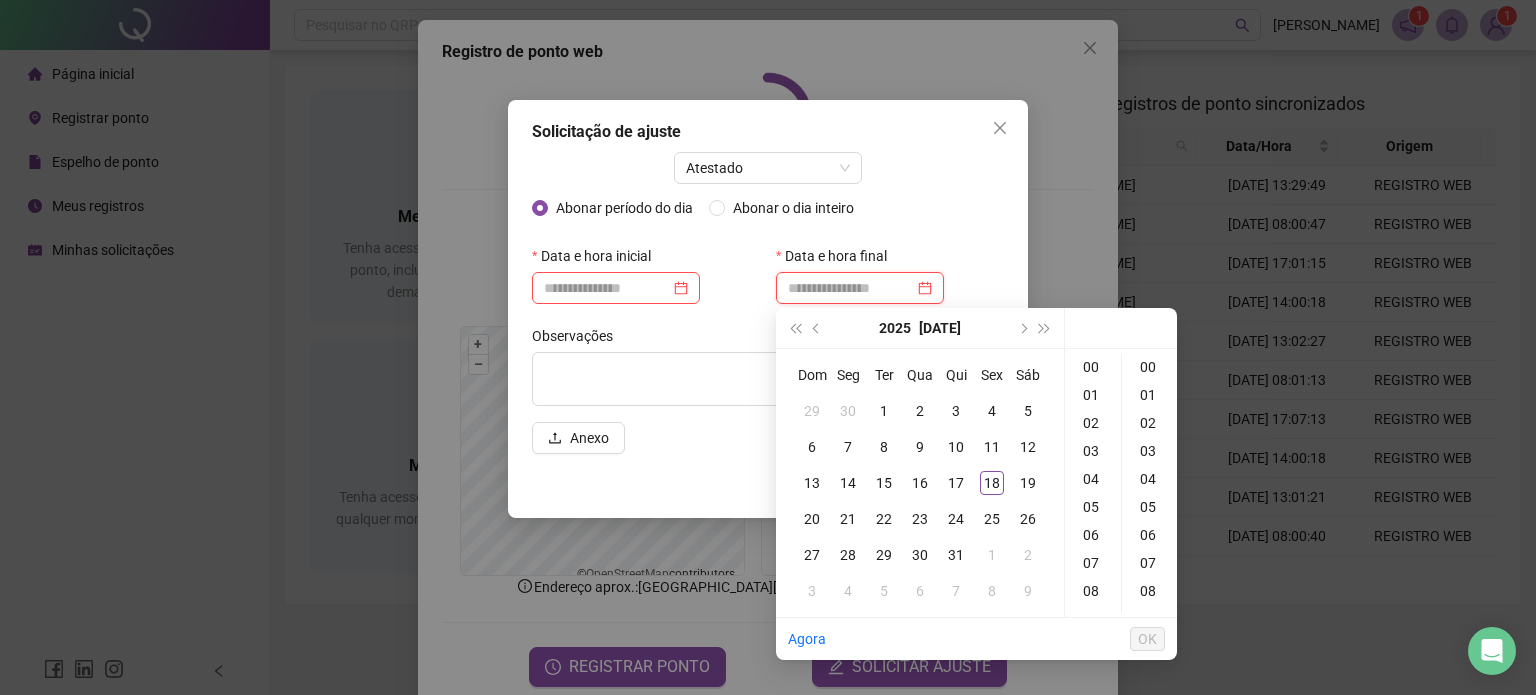 type on "**********" 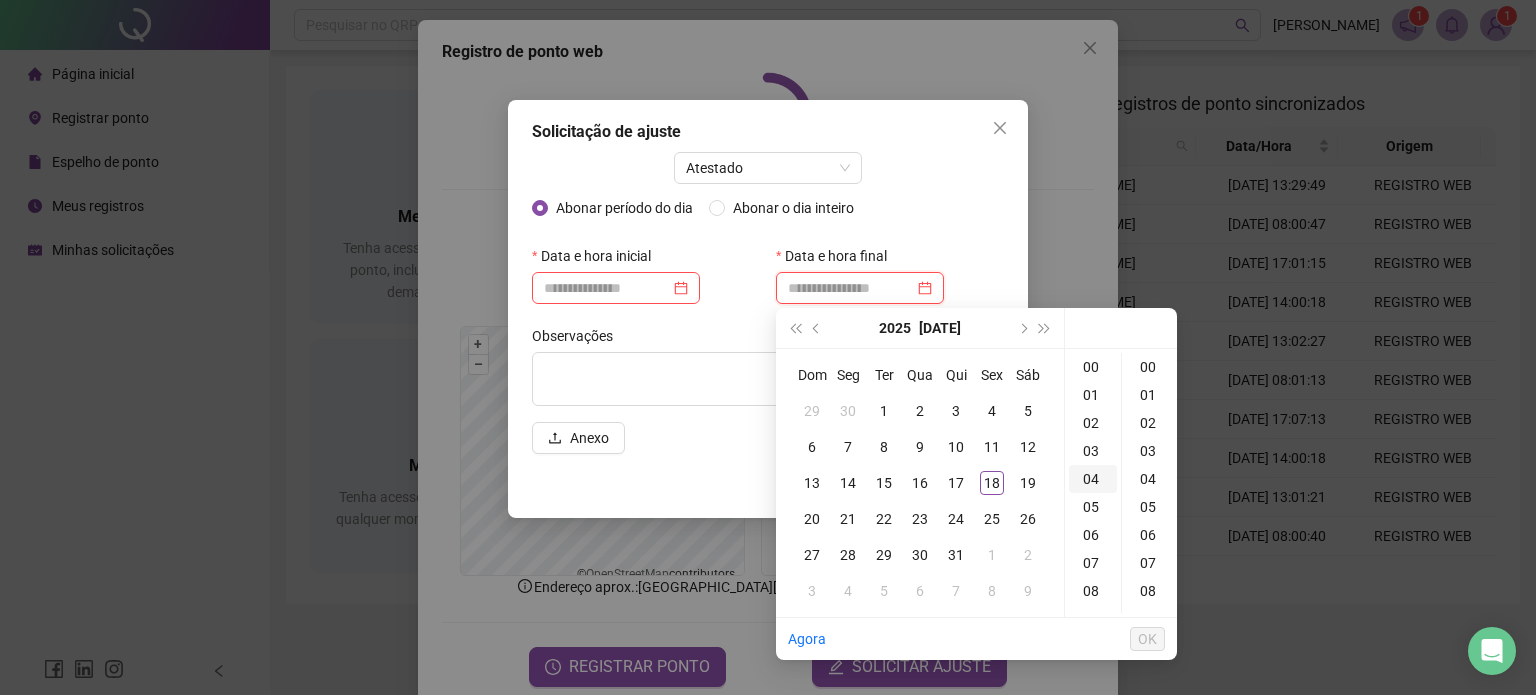 type on "**********" 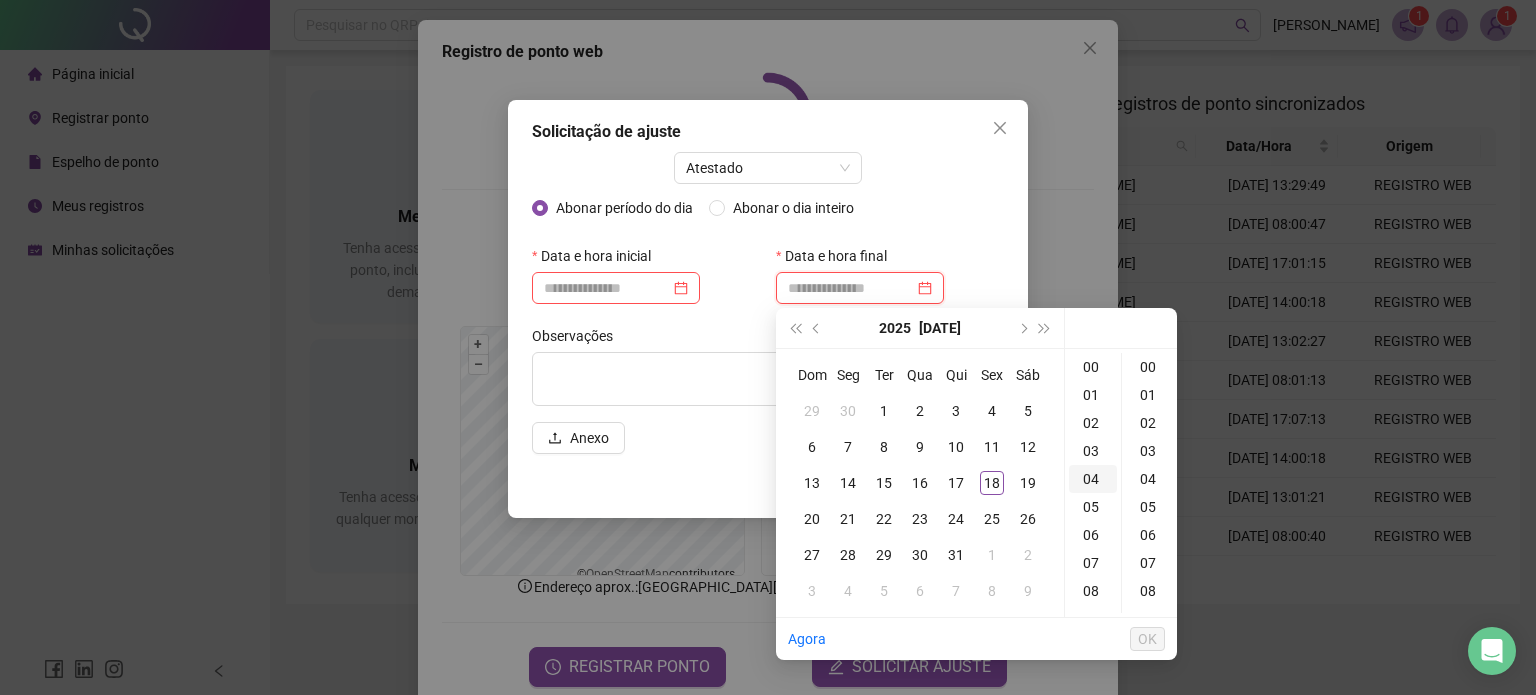 type on "**********" 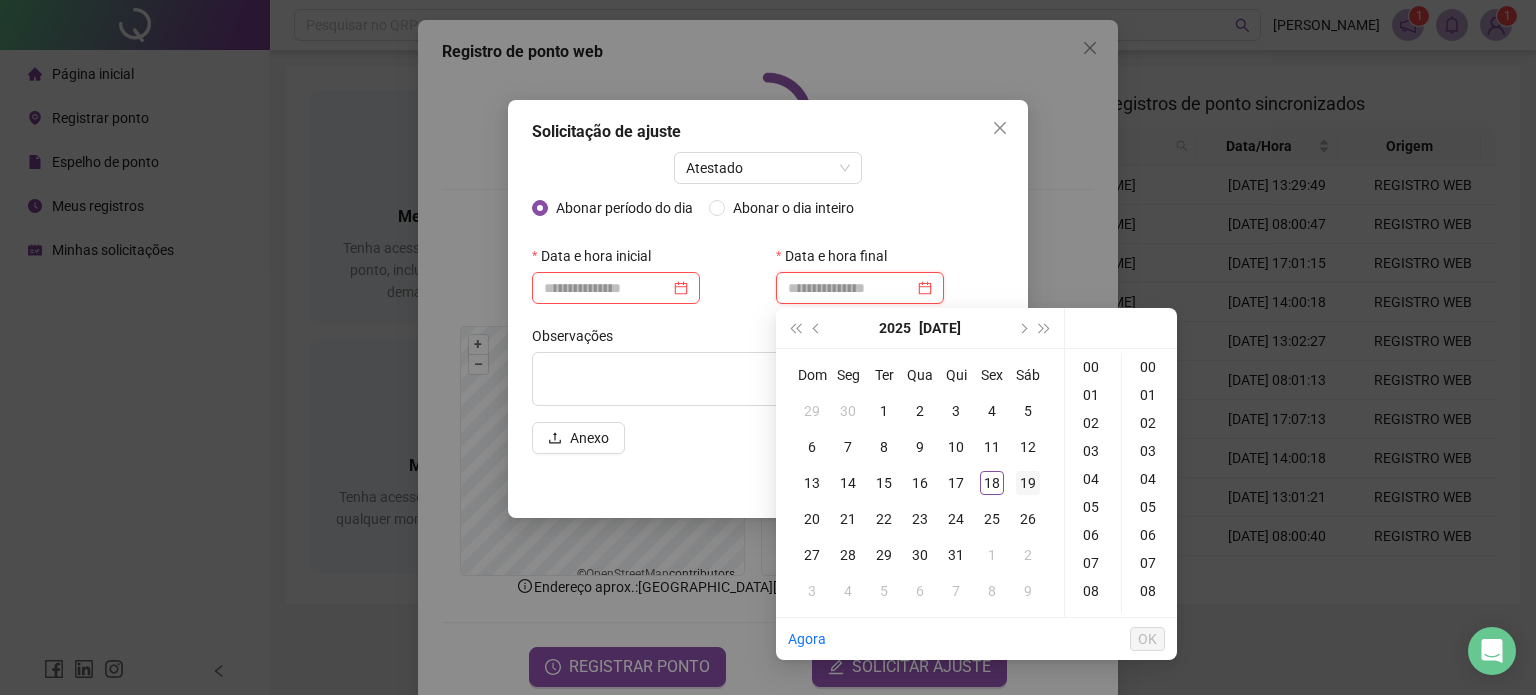 type on "**********" 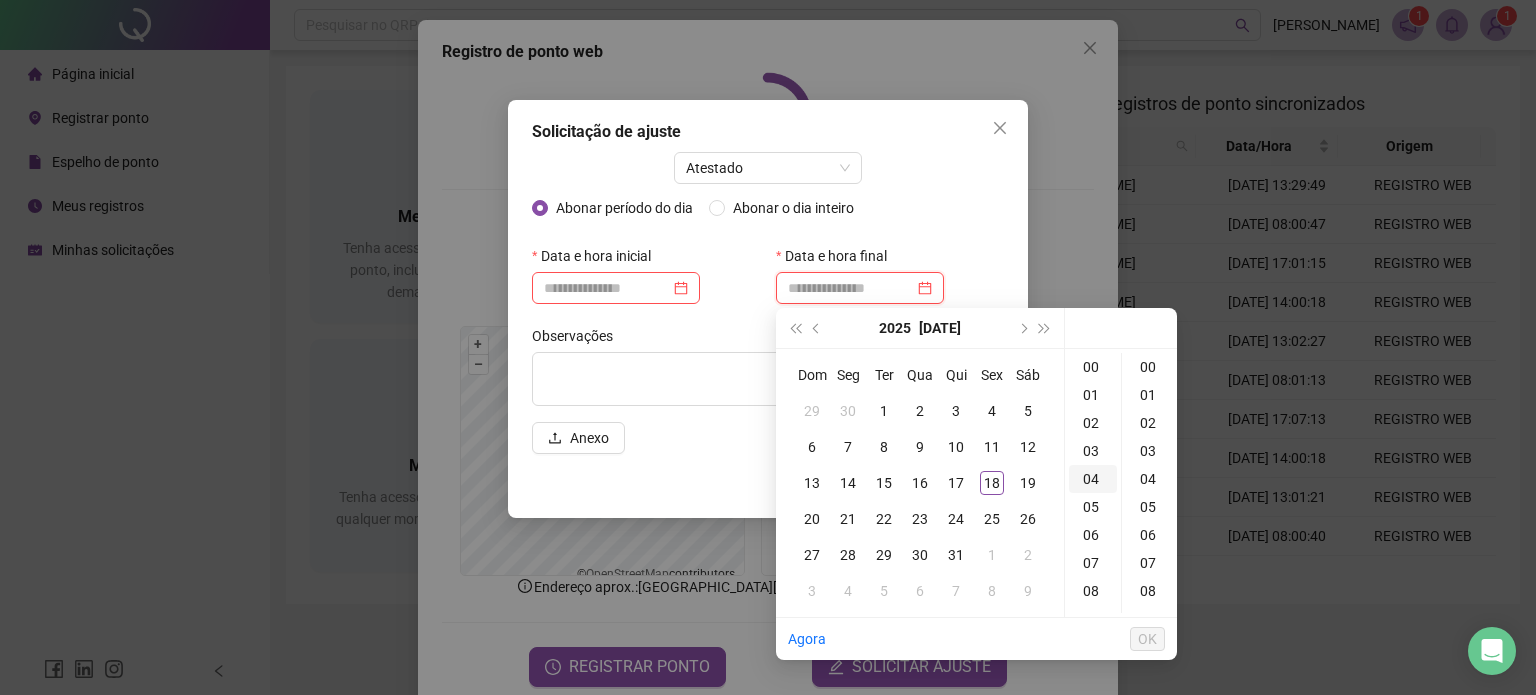 type on "**********" 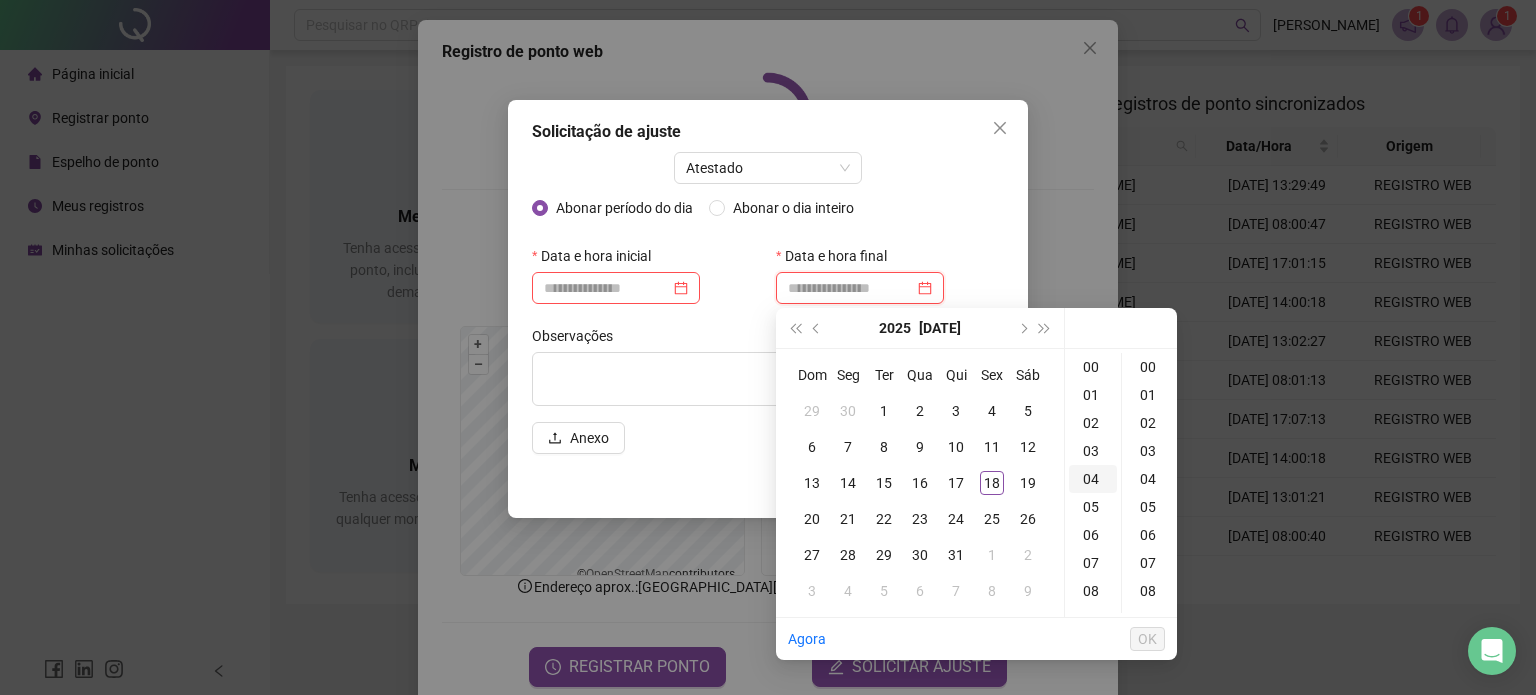 type on "**********" 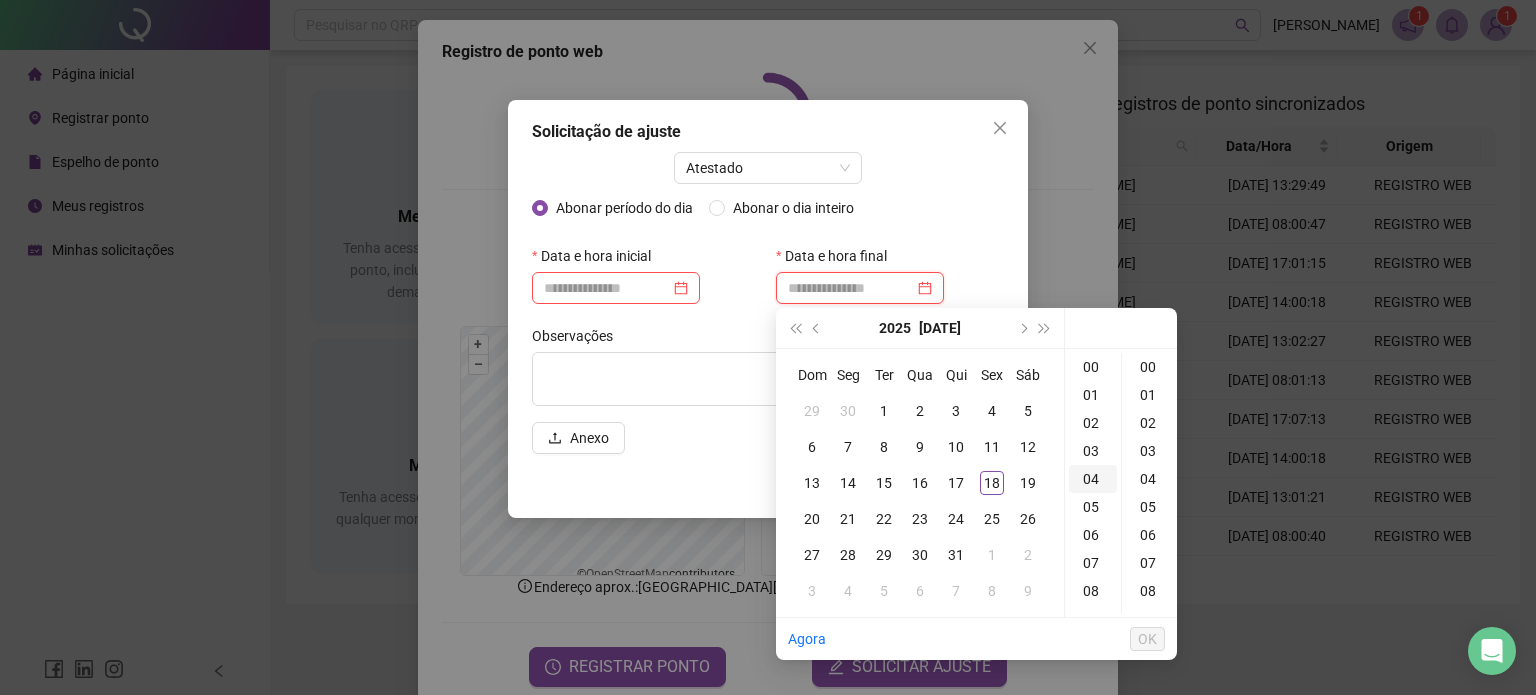 type on "**********" 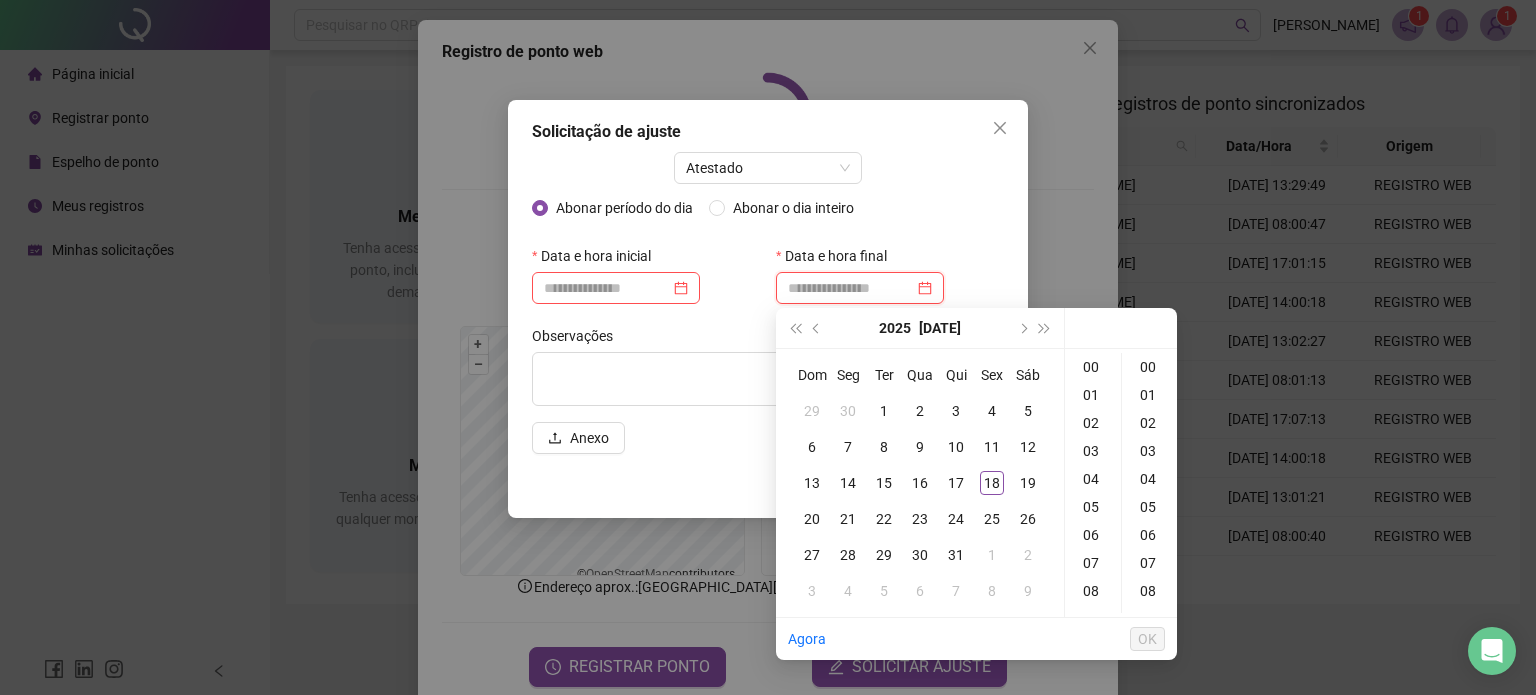 type on "**********" 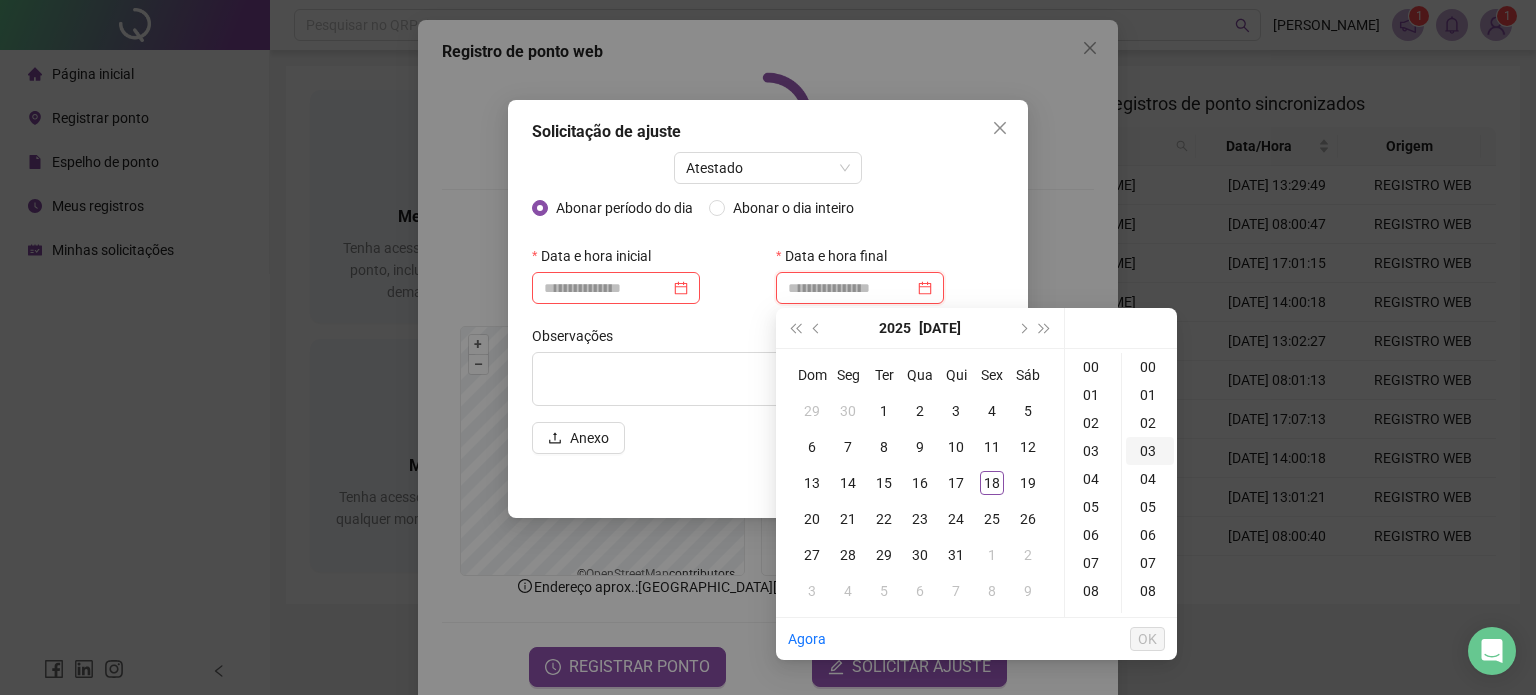 type on "**********" 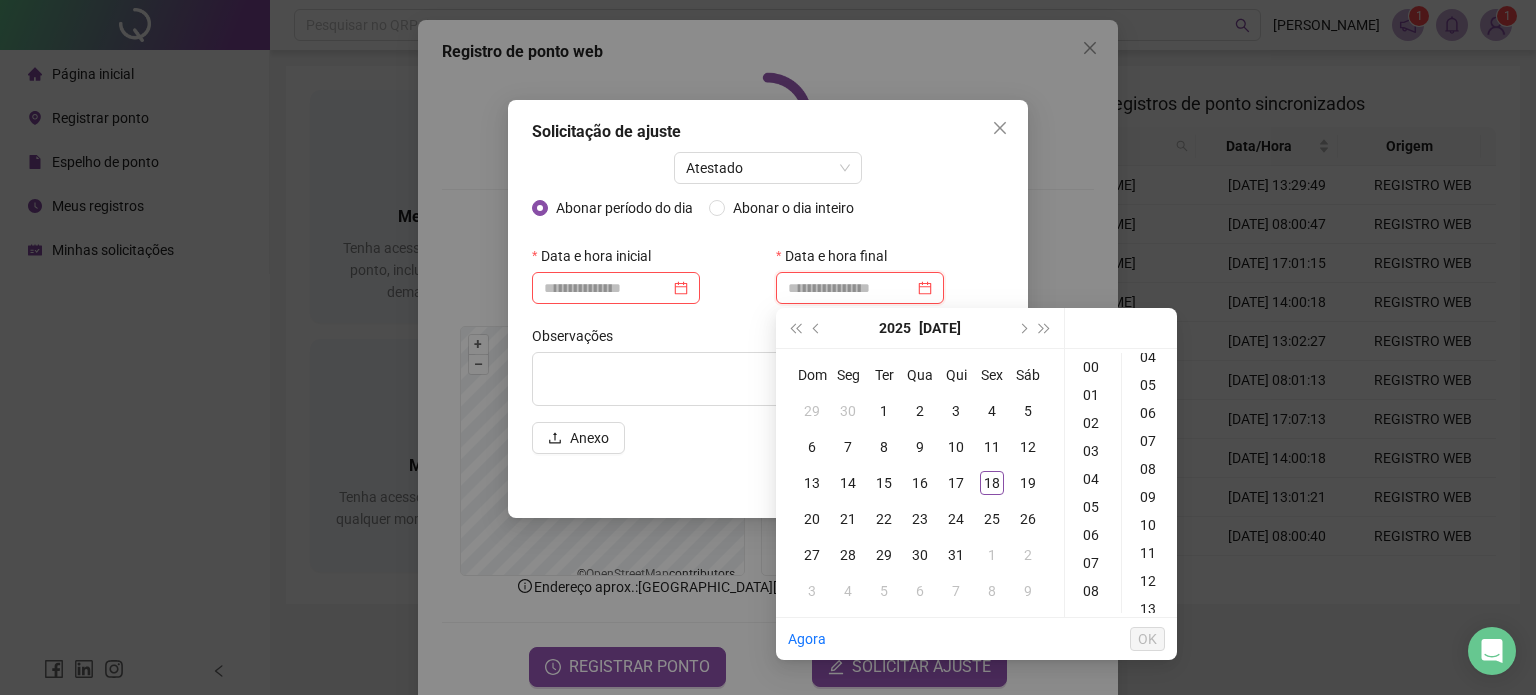 type on "**********" 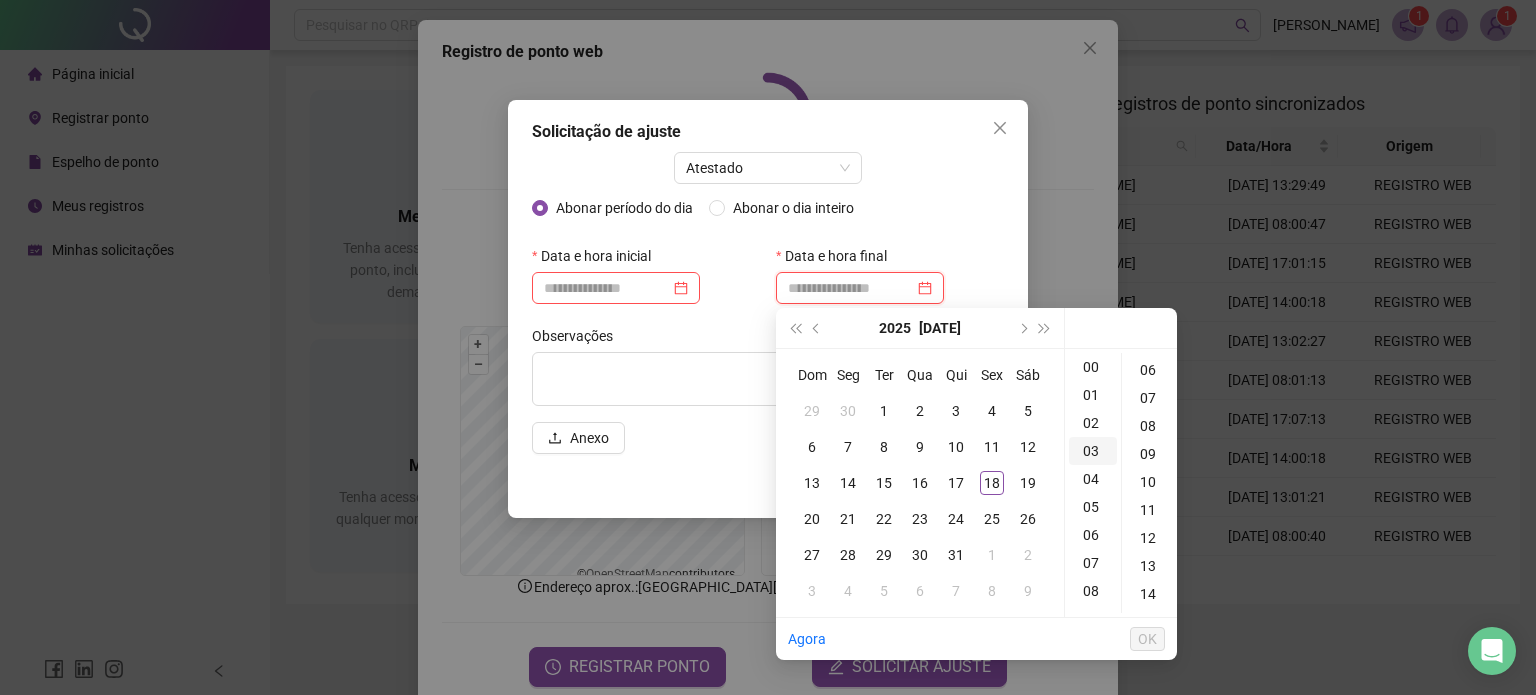scroll, scrollTop: 200, scrollLeft: 0, axis: vertical 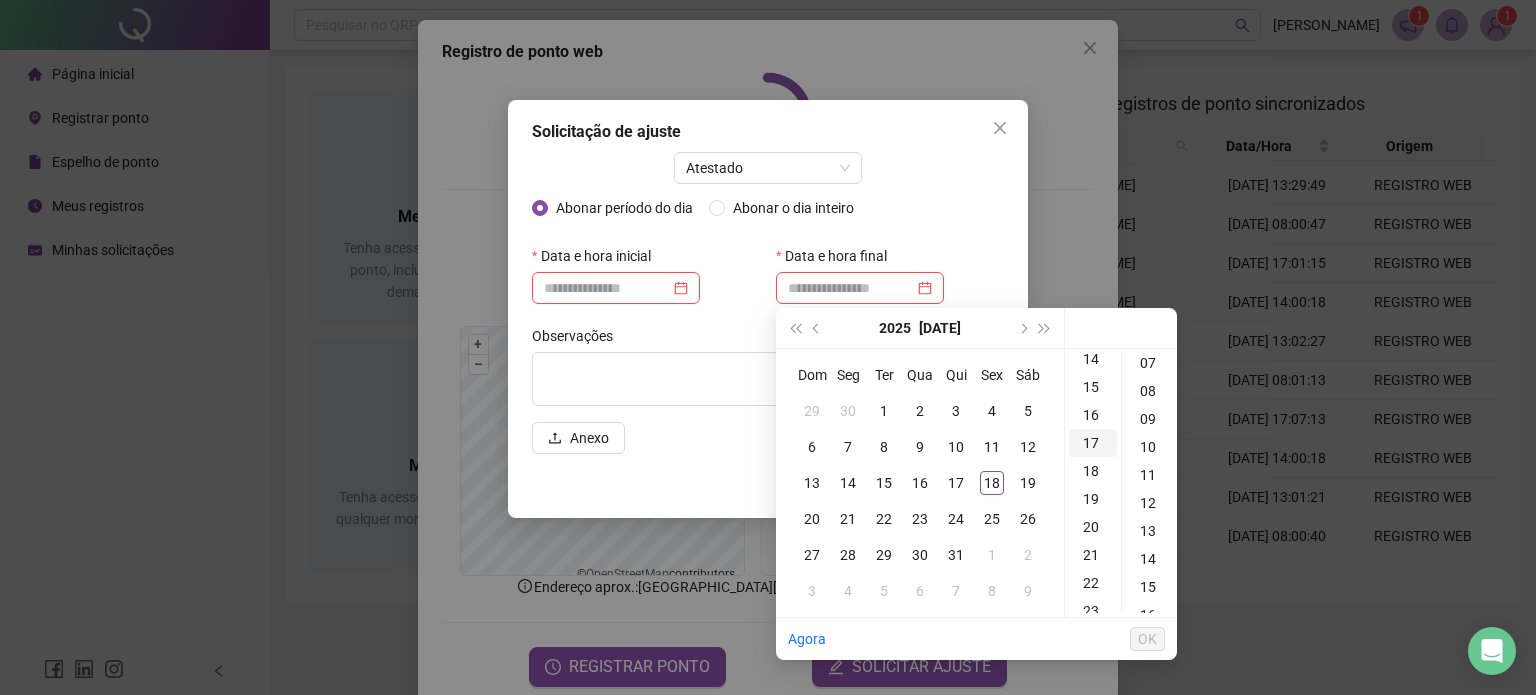 click on "17" at bounding box center (1093, 443) 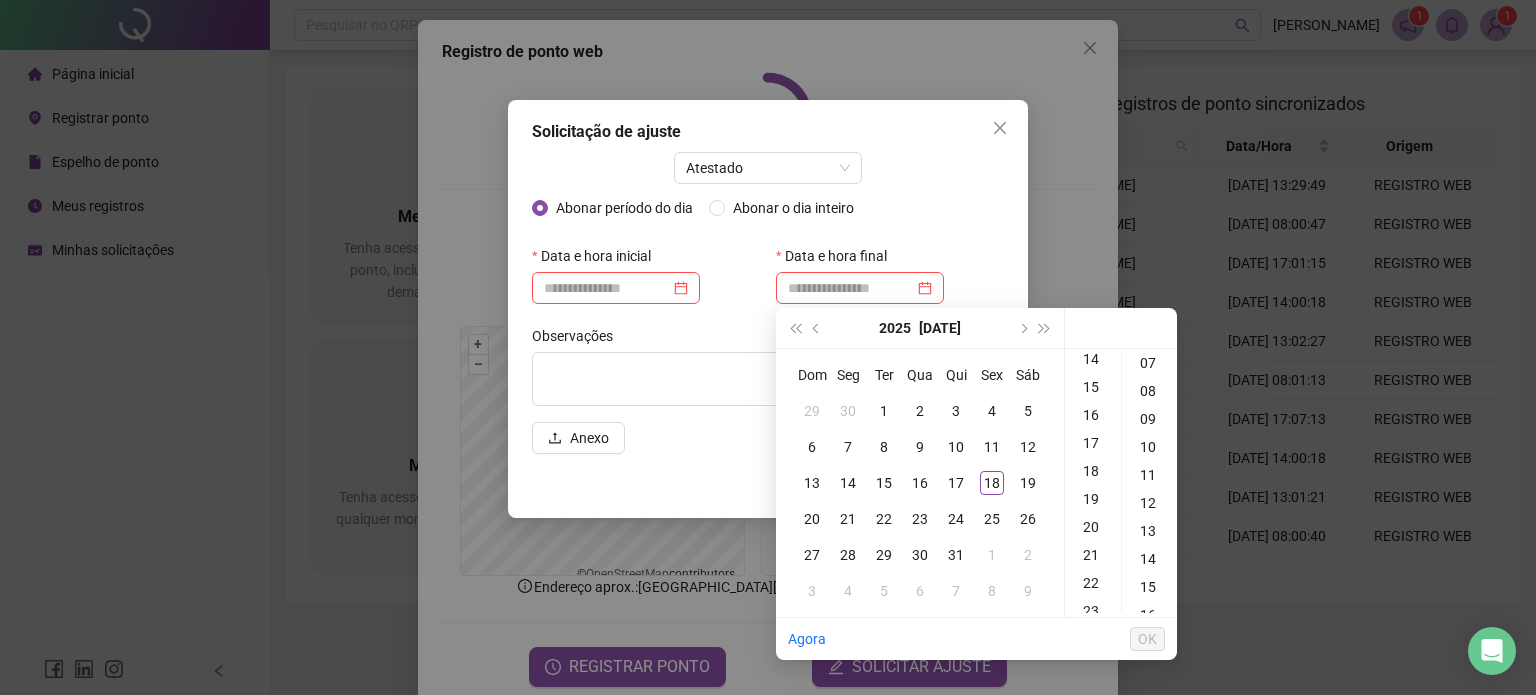 scroll, scrollTop: 412, scrollLeft: 0, axis: vertical 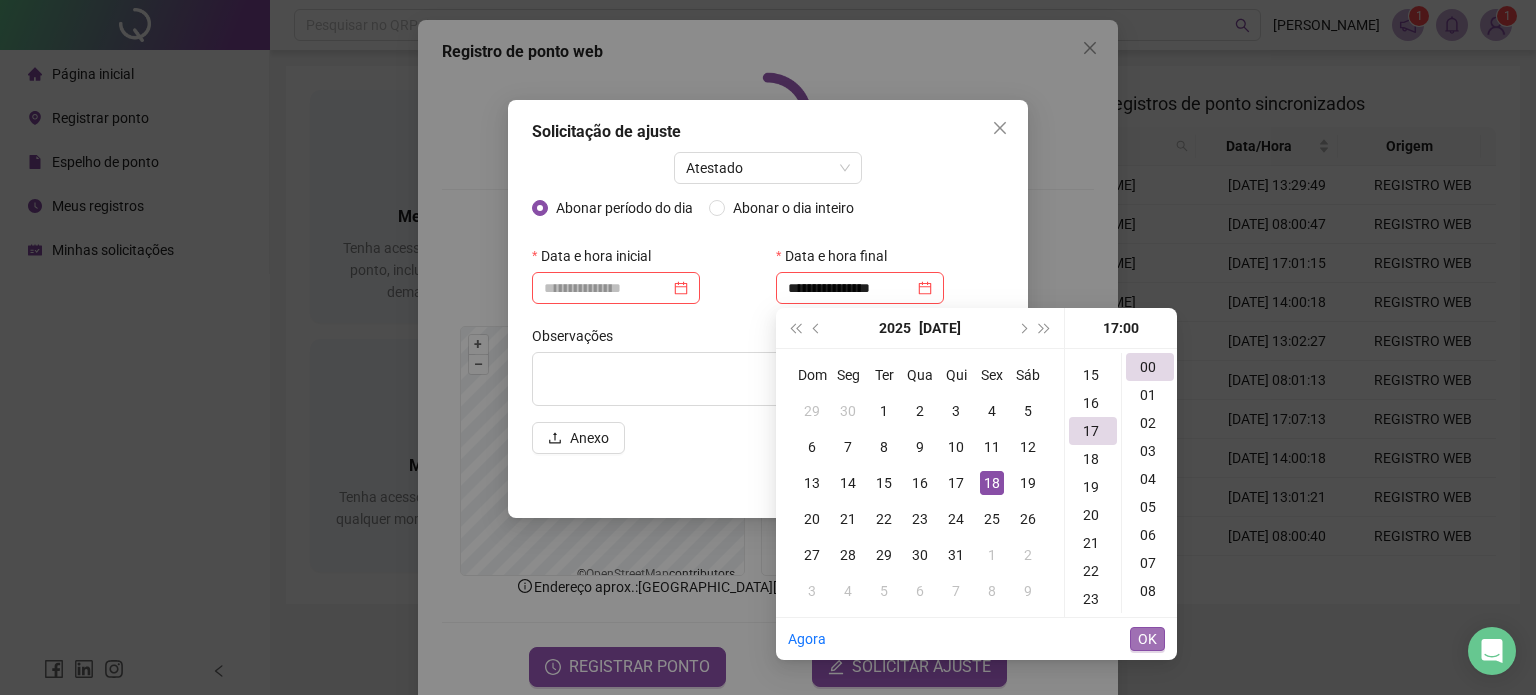 click on "OK" at bounding box center (1147, 639) 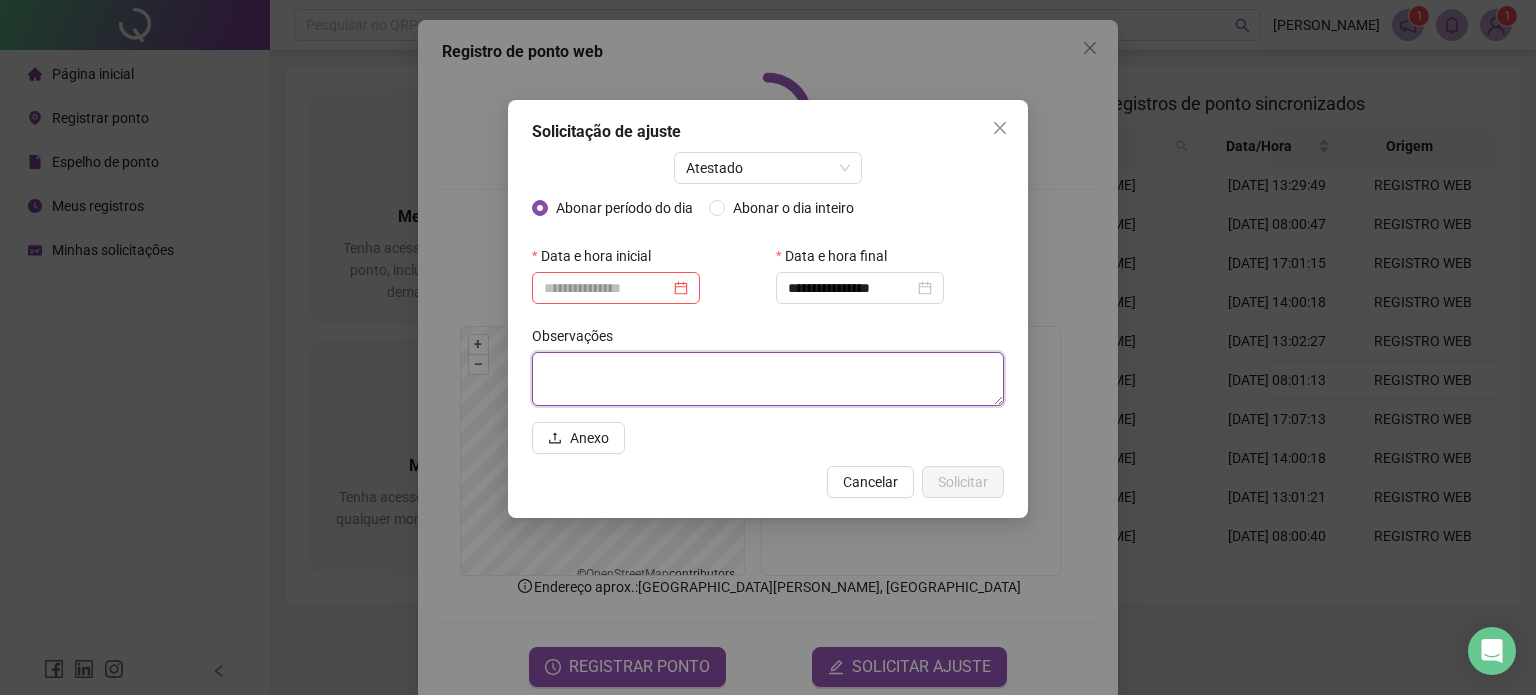 click at bounding box center [768, 379] 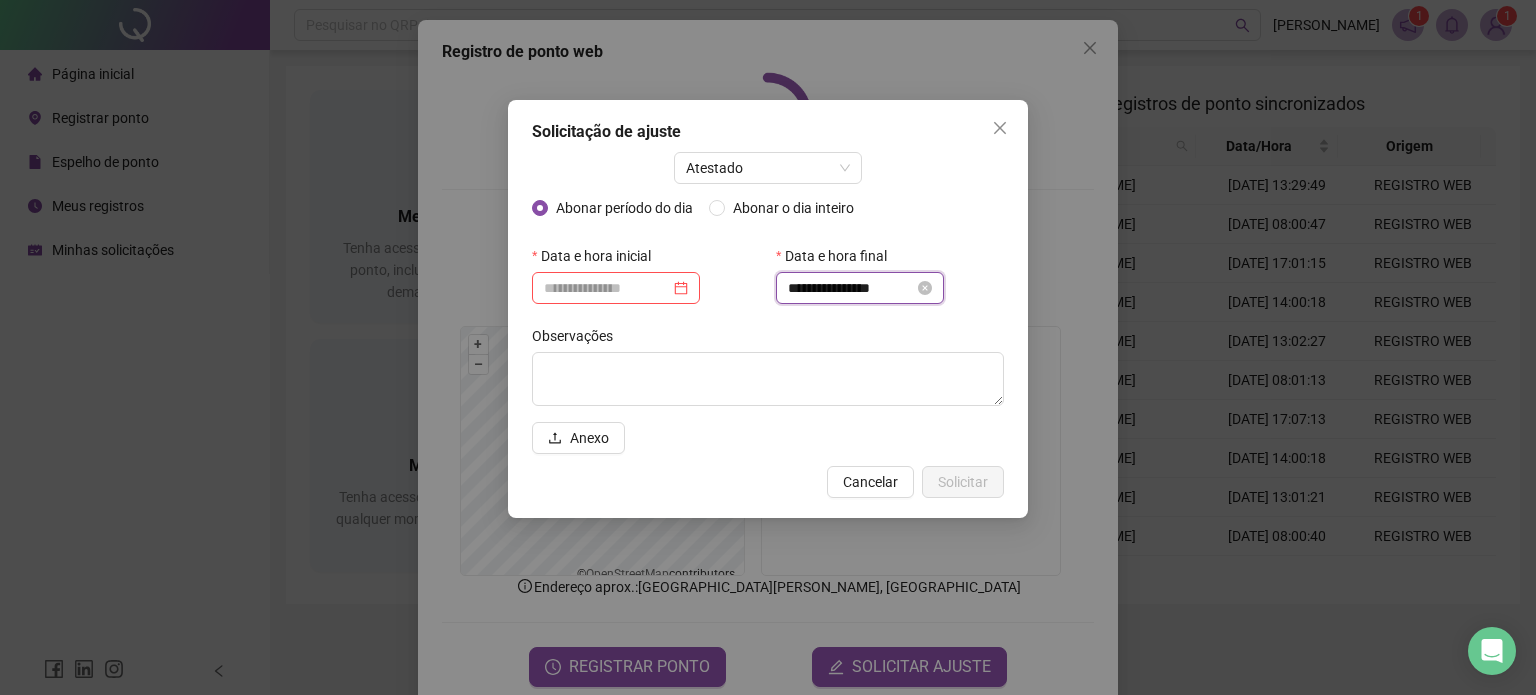 click on "**********" at bounding box center (851, 288) 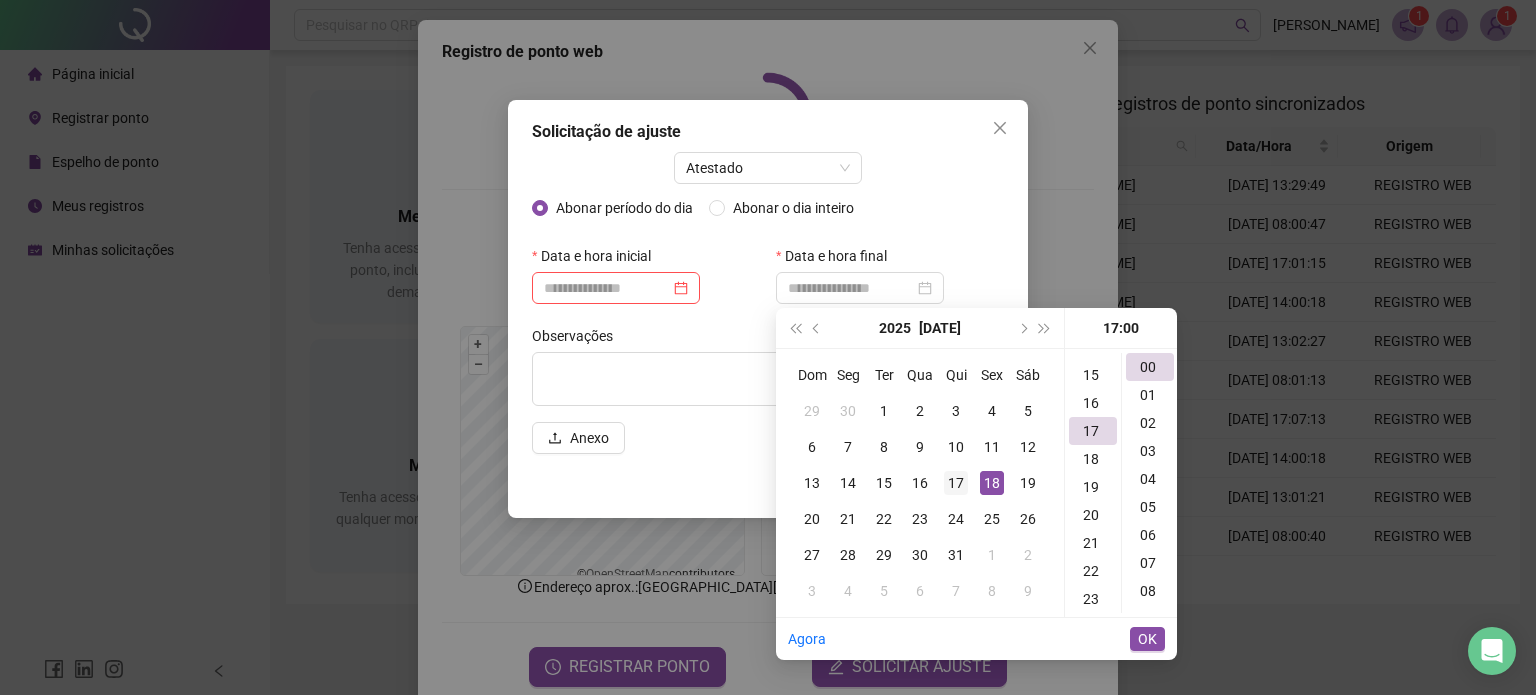 click on "17" at bounding box center [956, 483] 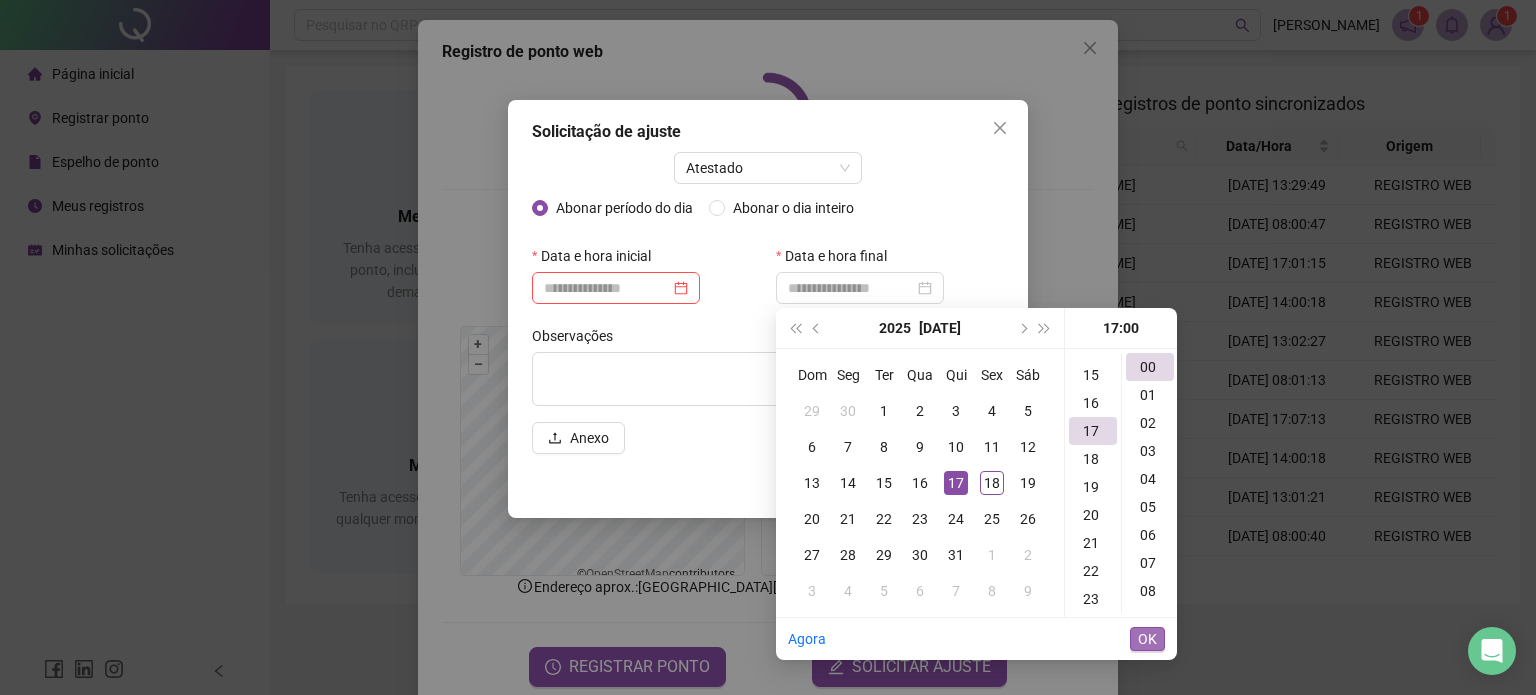 type on "**********" 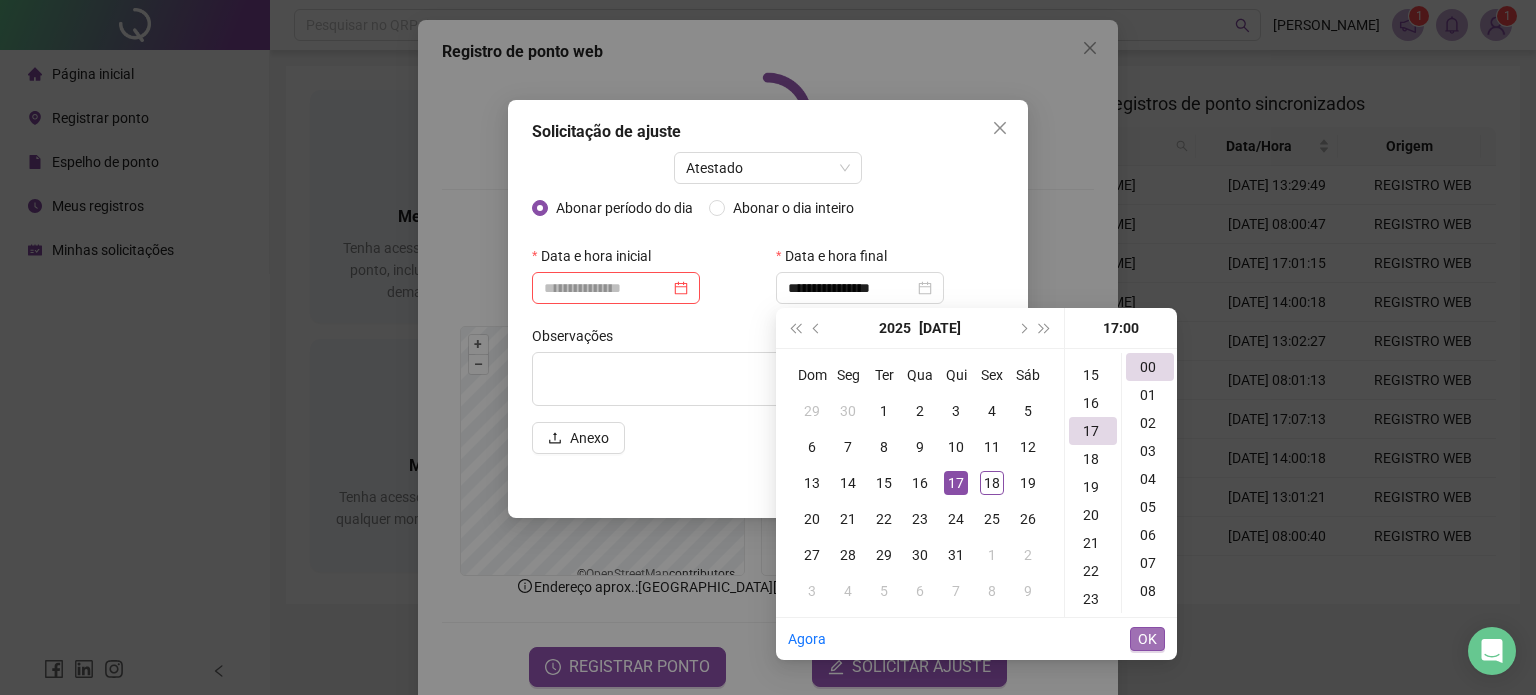 click on "OK" at bounding box center [1147, 639] 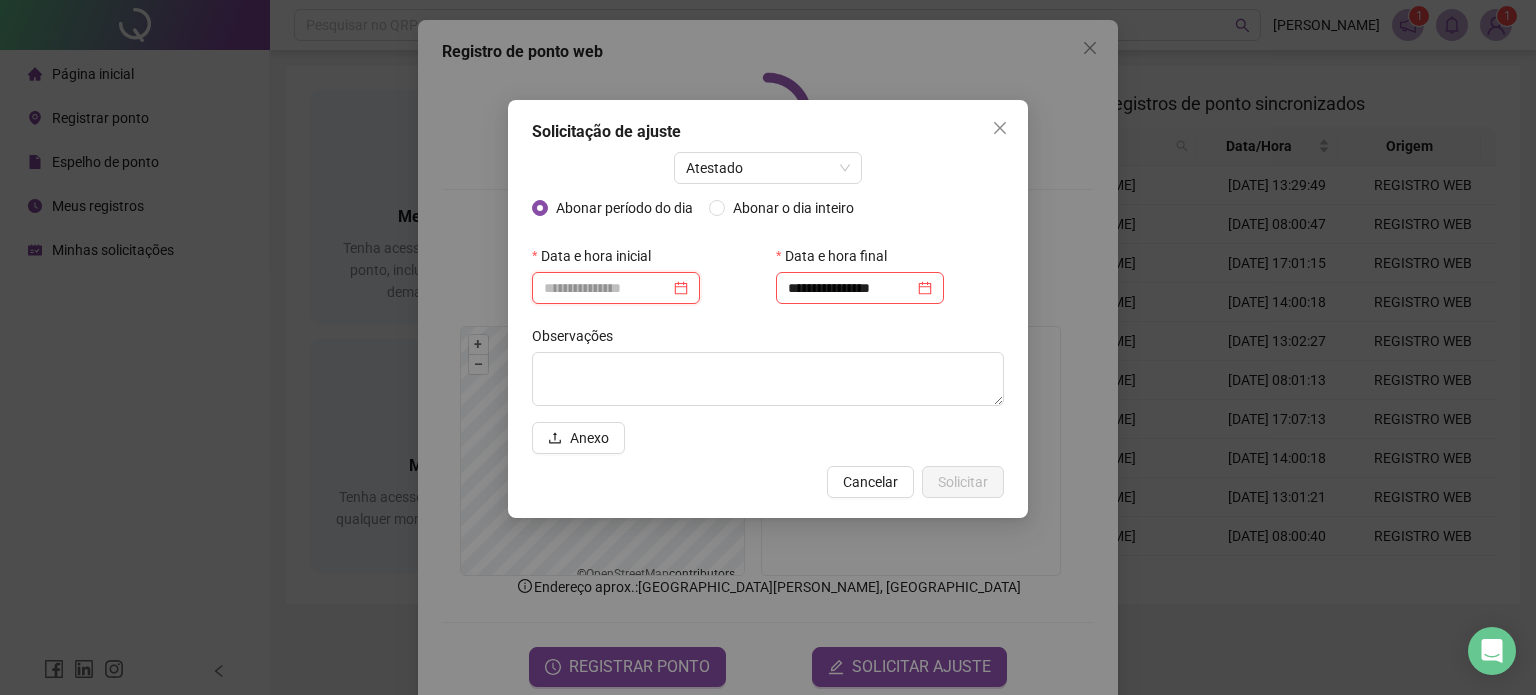 click at bounding box center (607, 288) 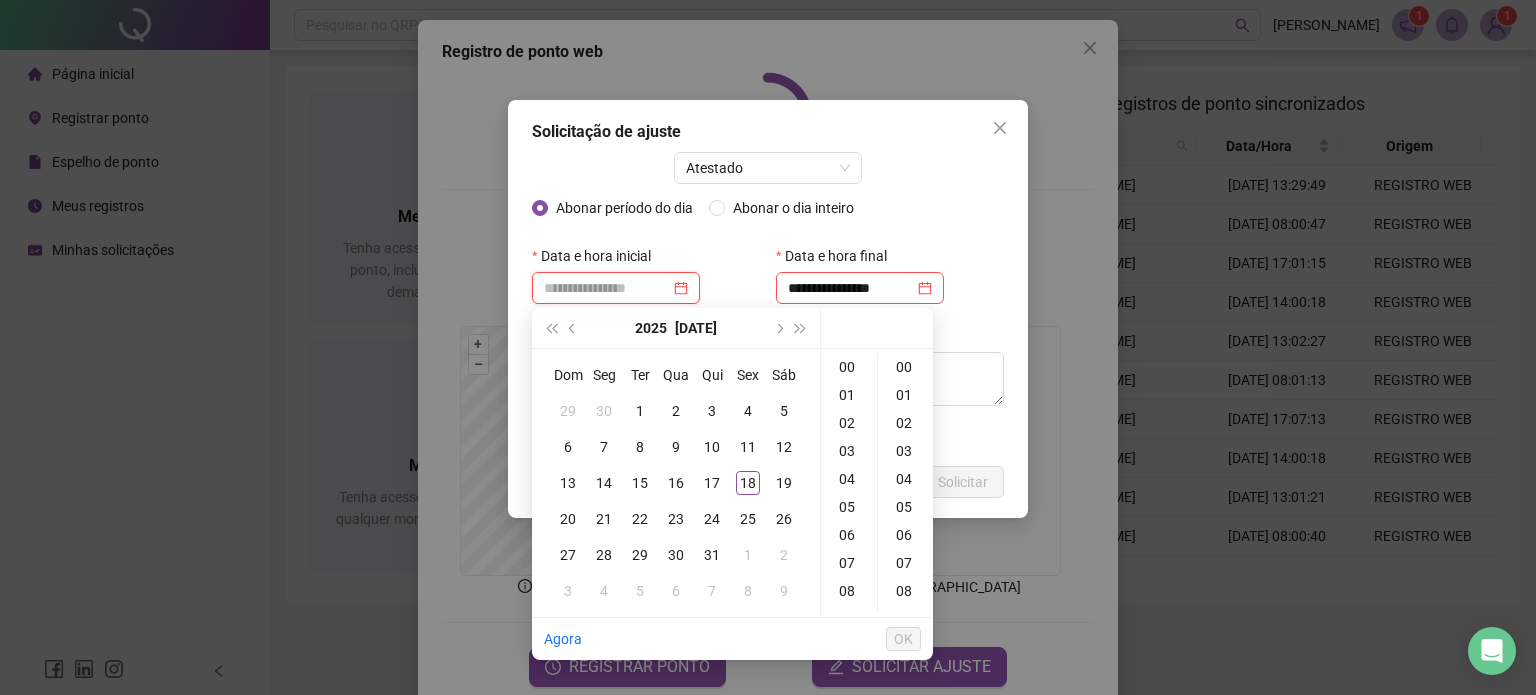 type on "**********" 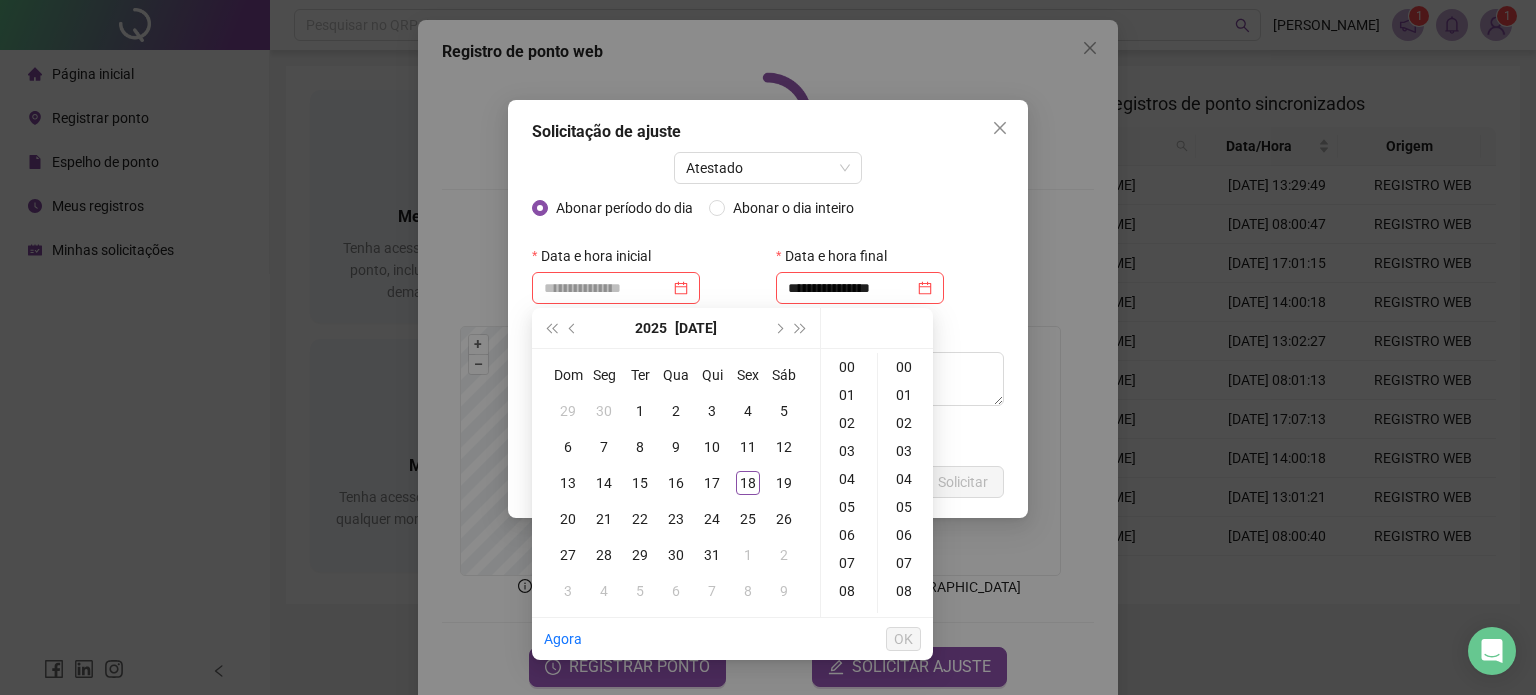 click on "Abonar período do dia Abonar o dia inteiro" at bounding box center [768, 216] 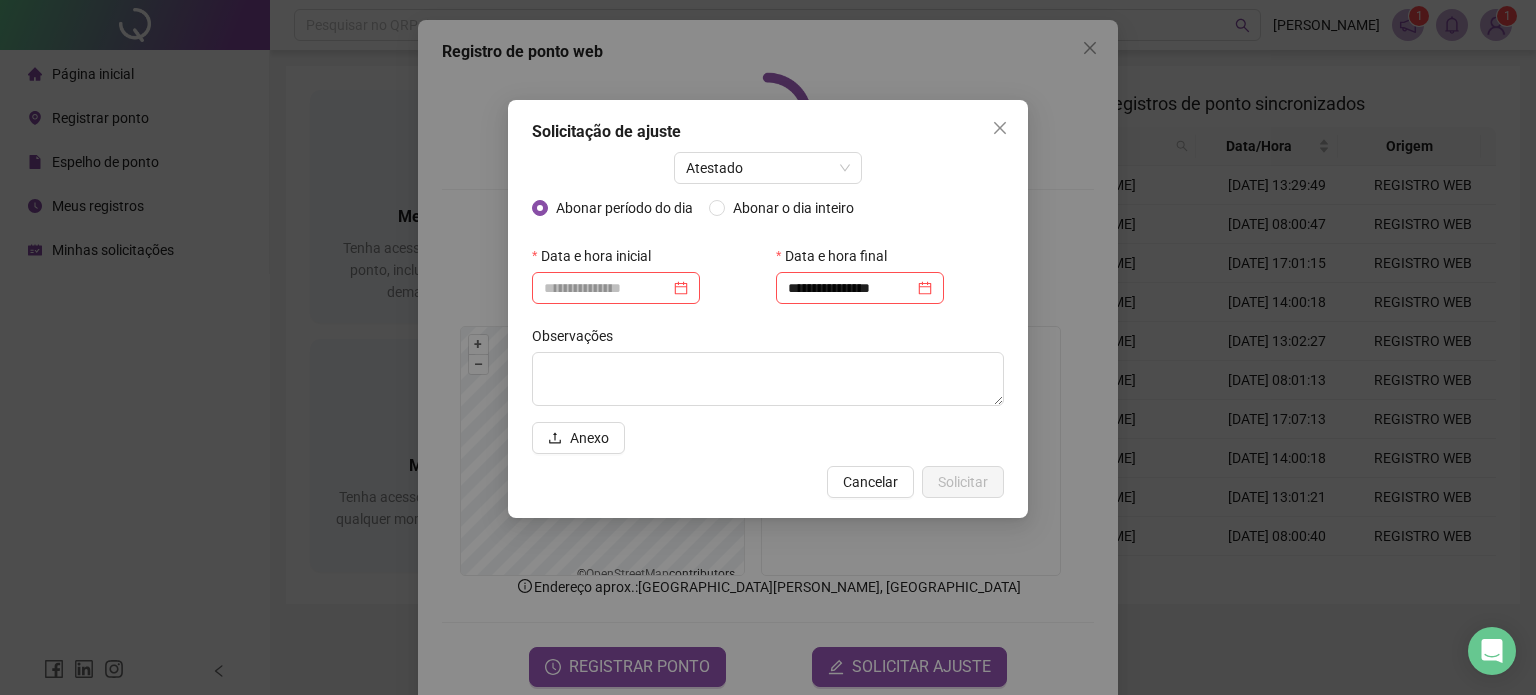 click on "Observações Anexo" at bounding box center [768, 387] 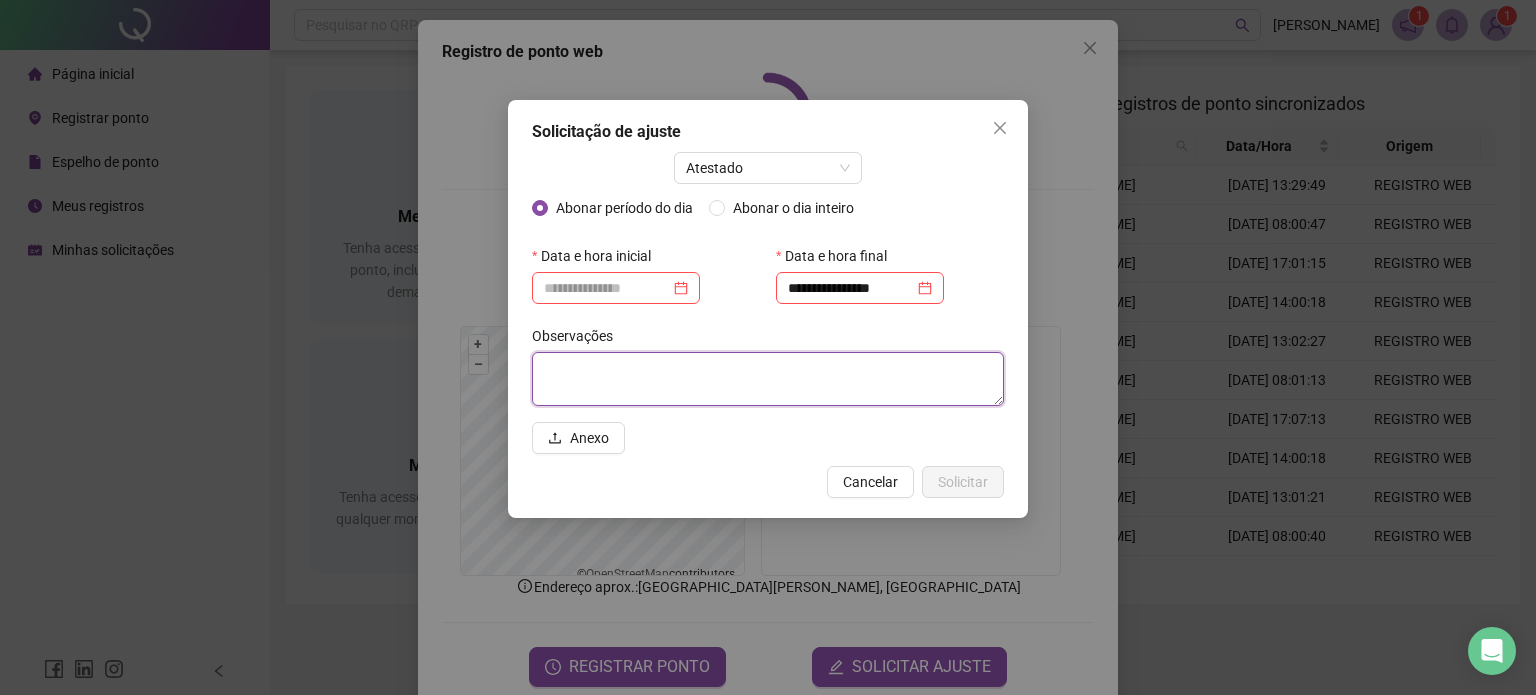 click at bounding box center [768, 379] 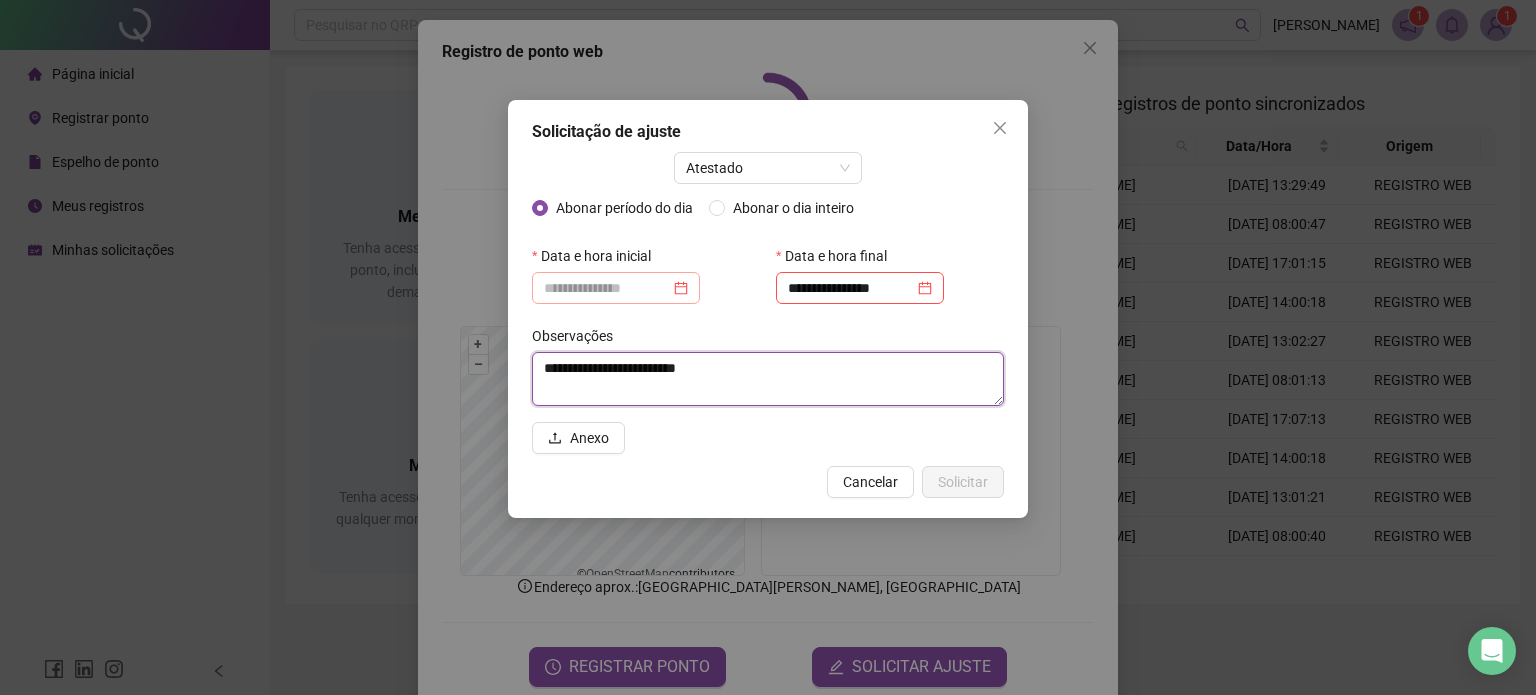 click at bounding box center [616, 288] 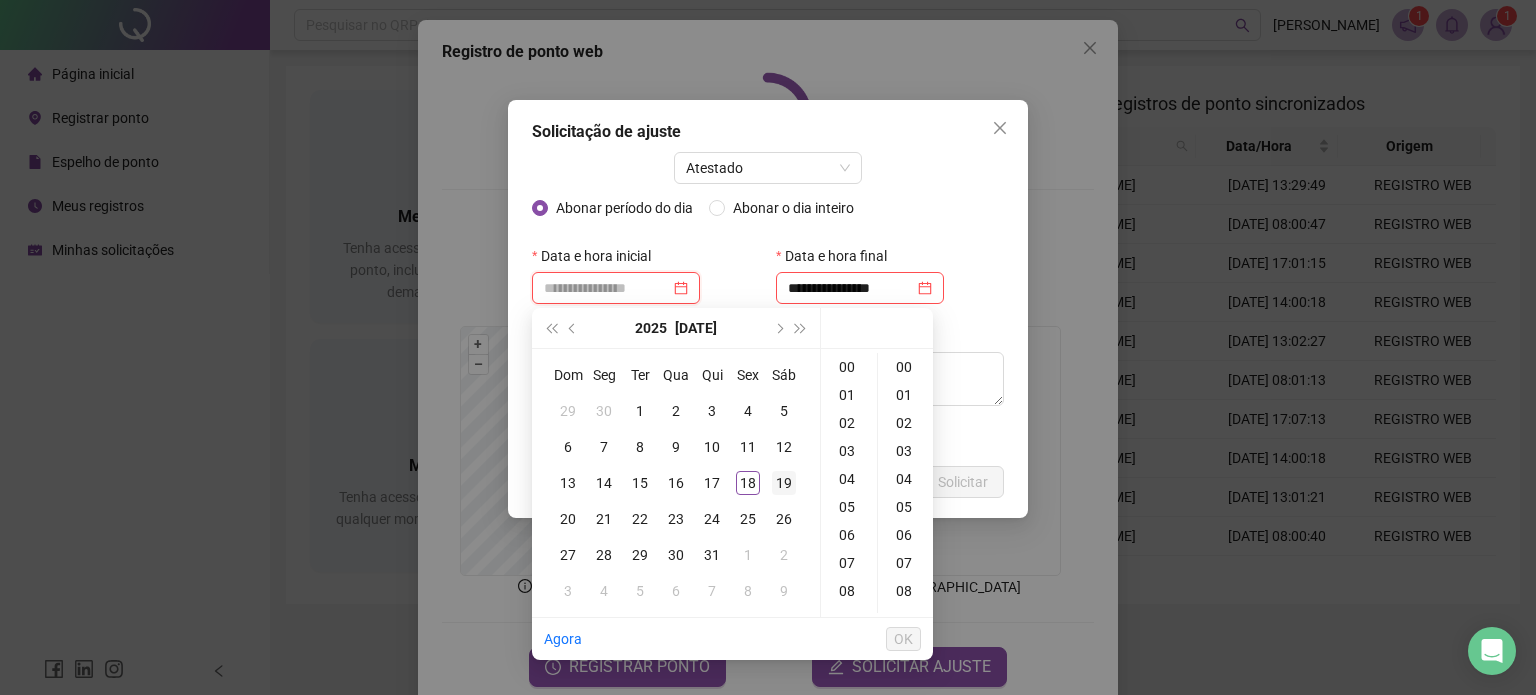type on "**********" 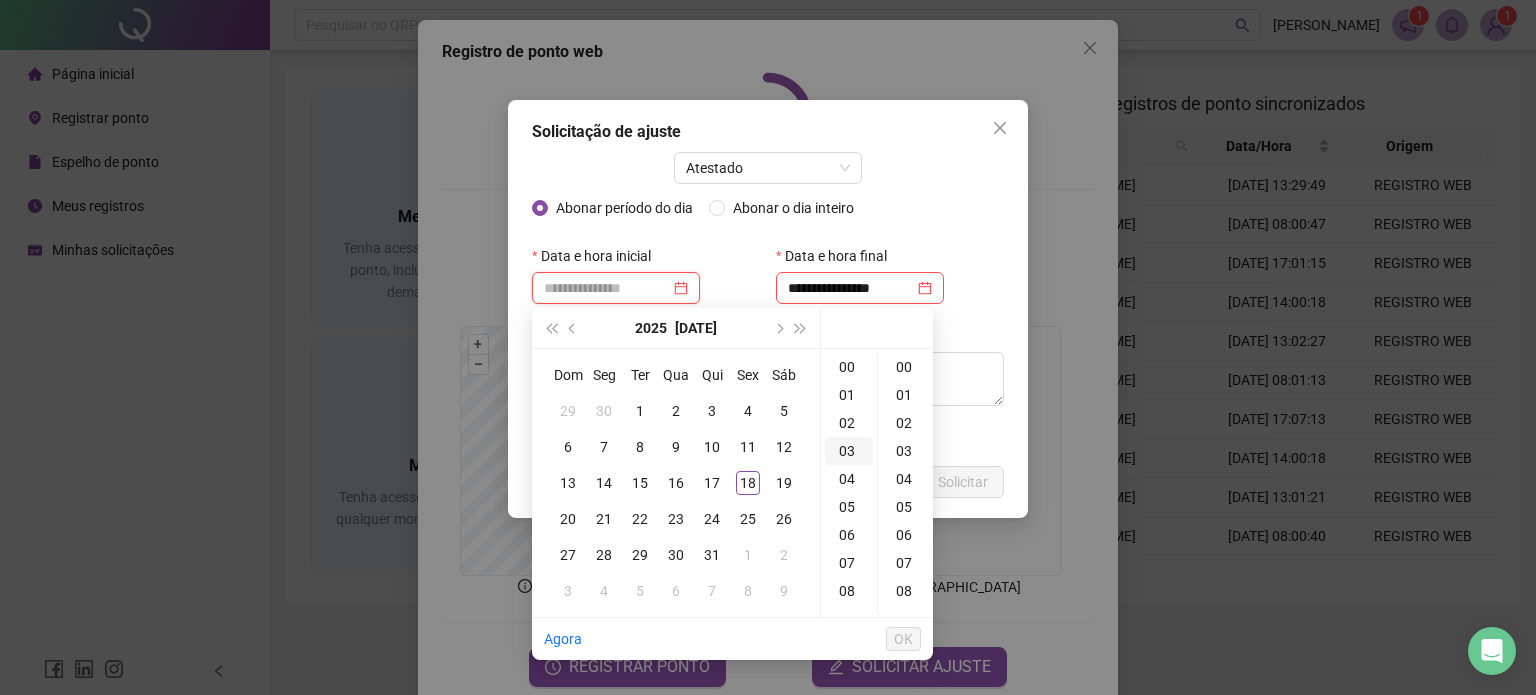 type on "**********" 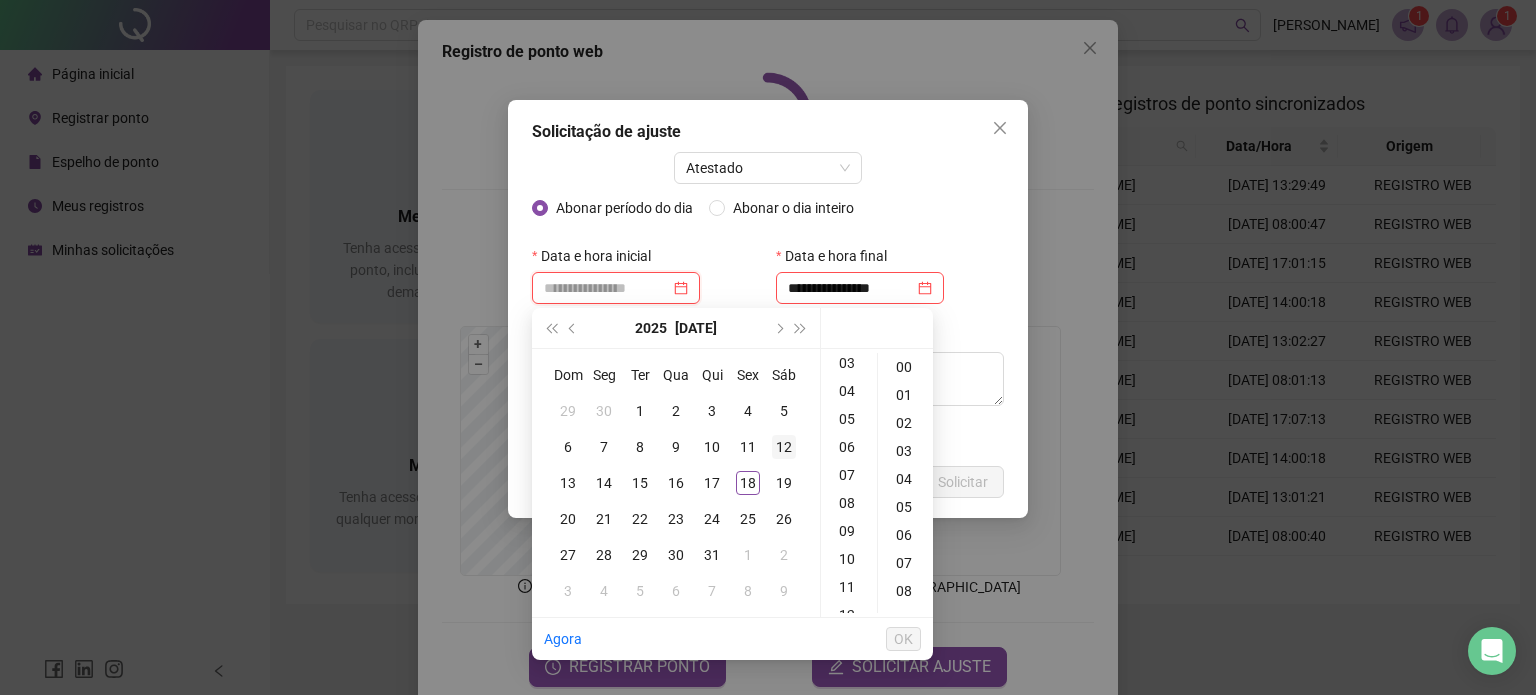 type on "**********" 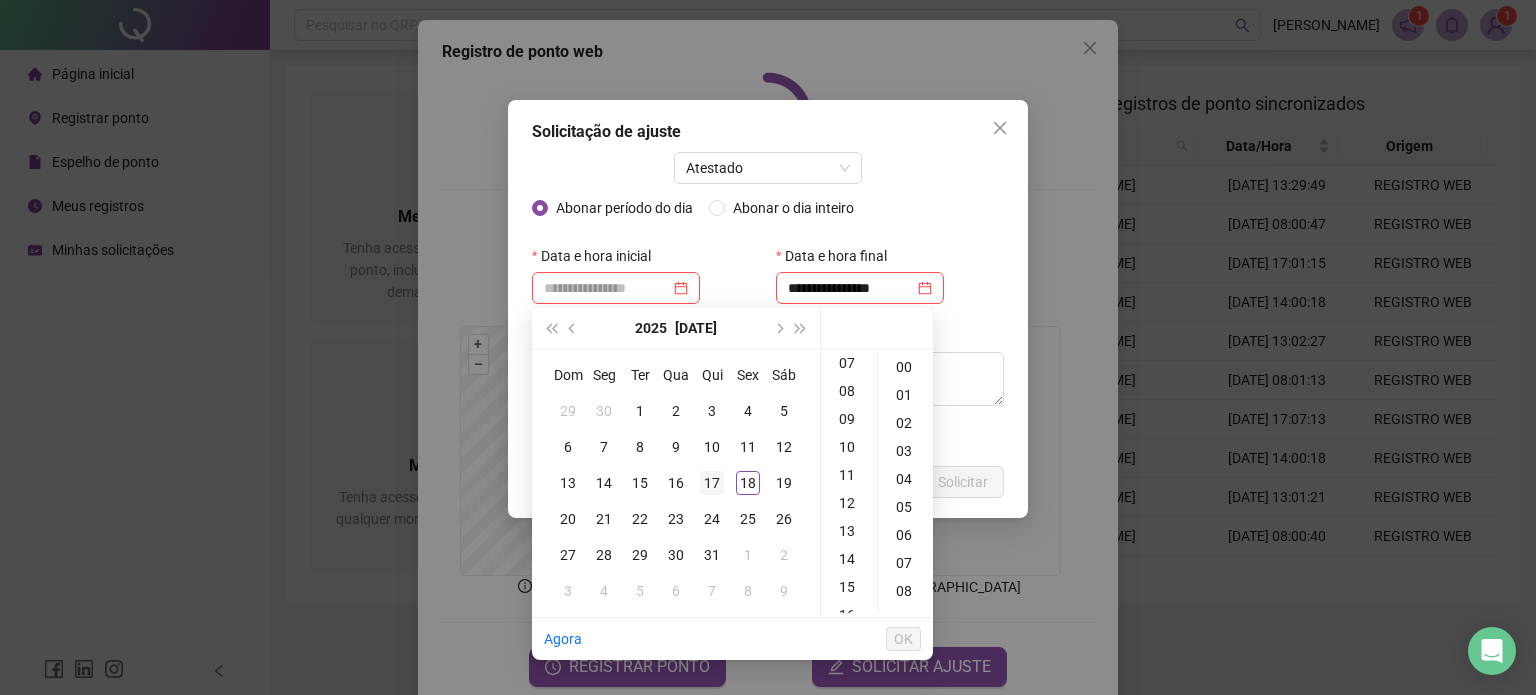 click on "17" at bounding box center [712, 483] 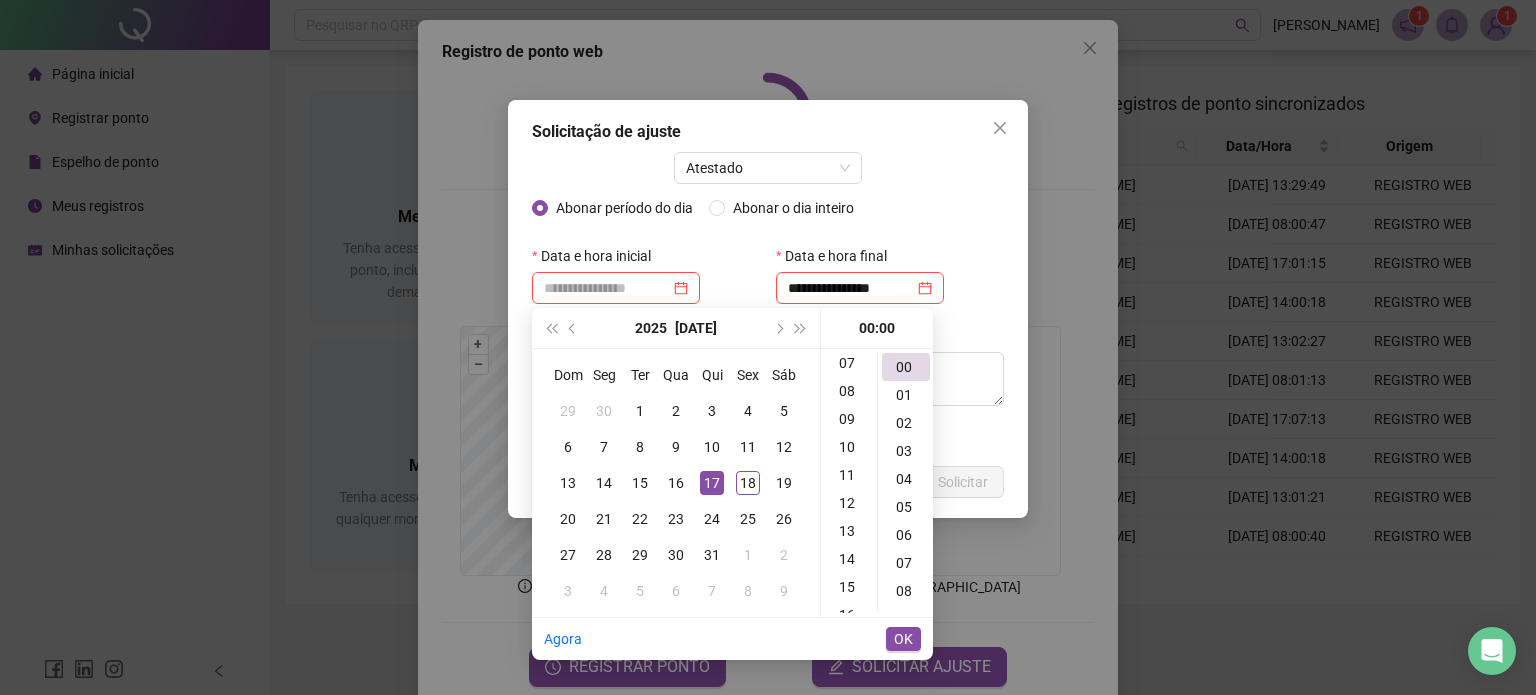scroll, scrollTop: 0, scrollLeft: 0, axis: both 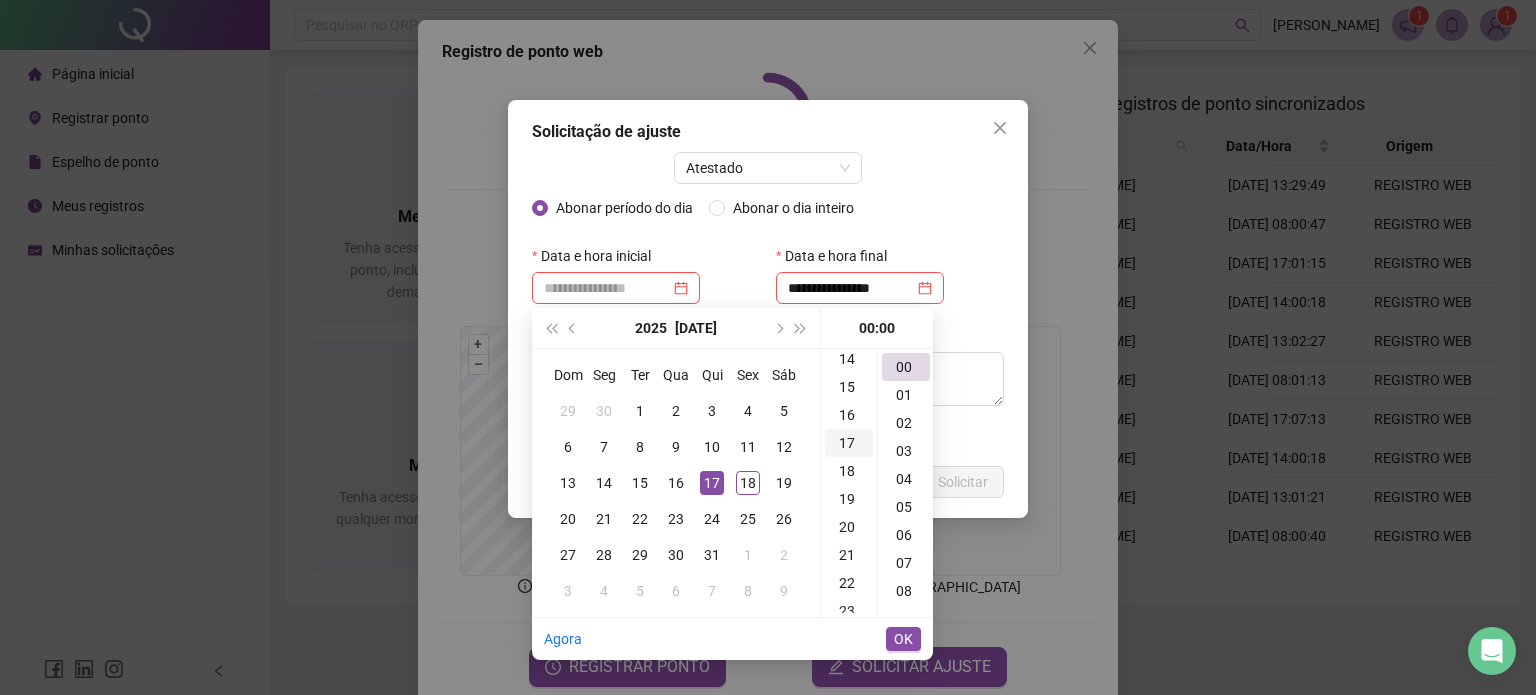 click on "17" at bounding box center (849, 443) 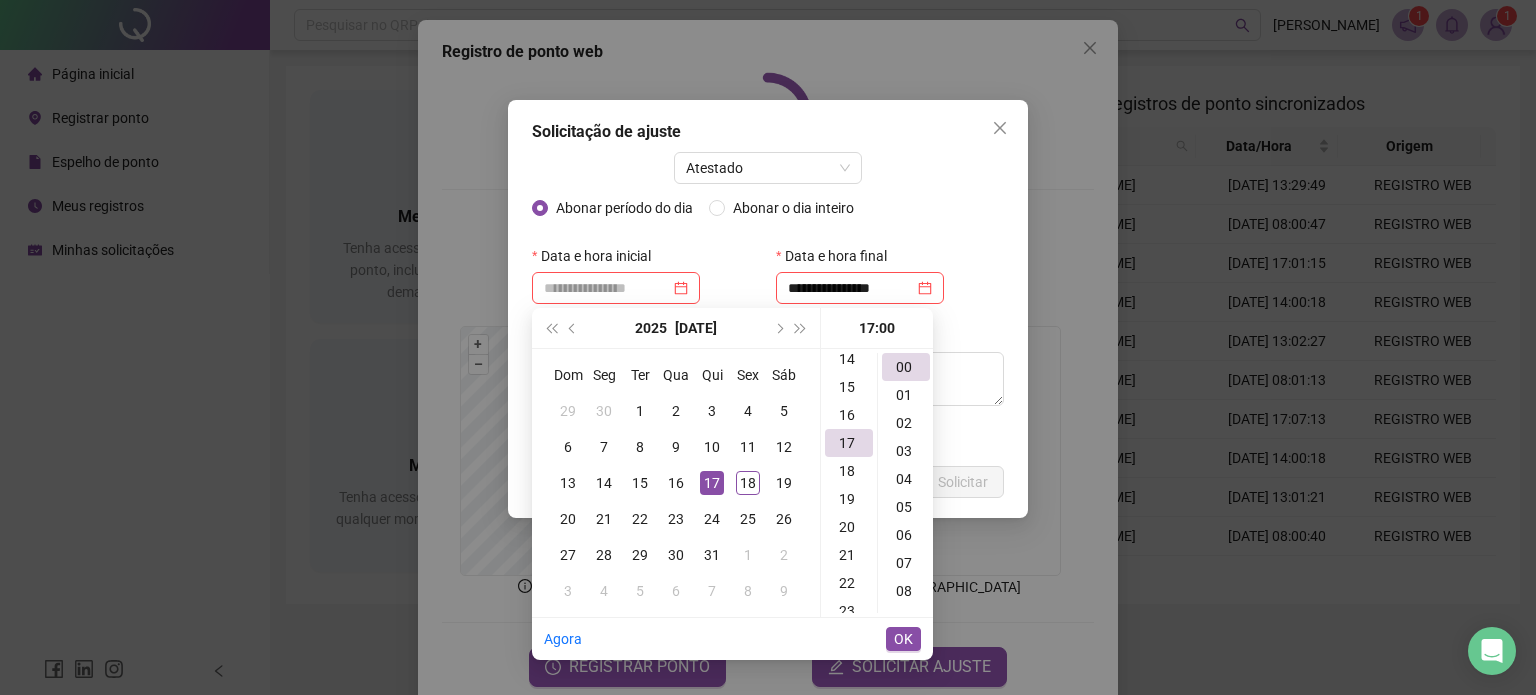 scroll, scrollTop: 412, scrollLeft: 0, axis: vertical 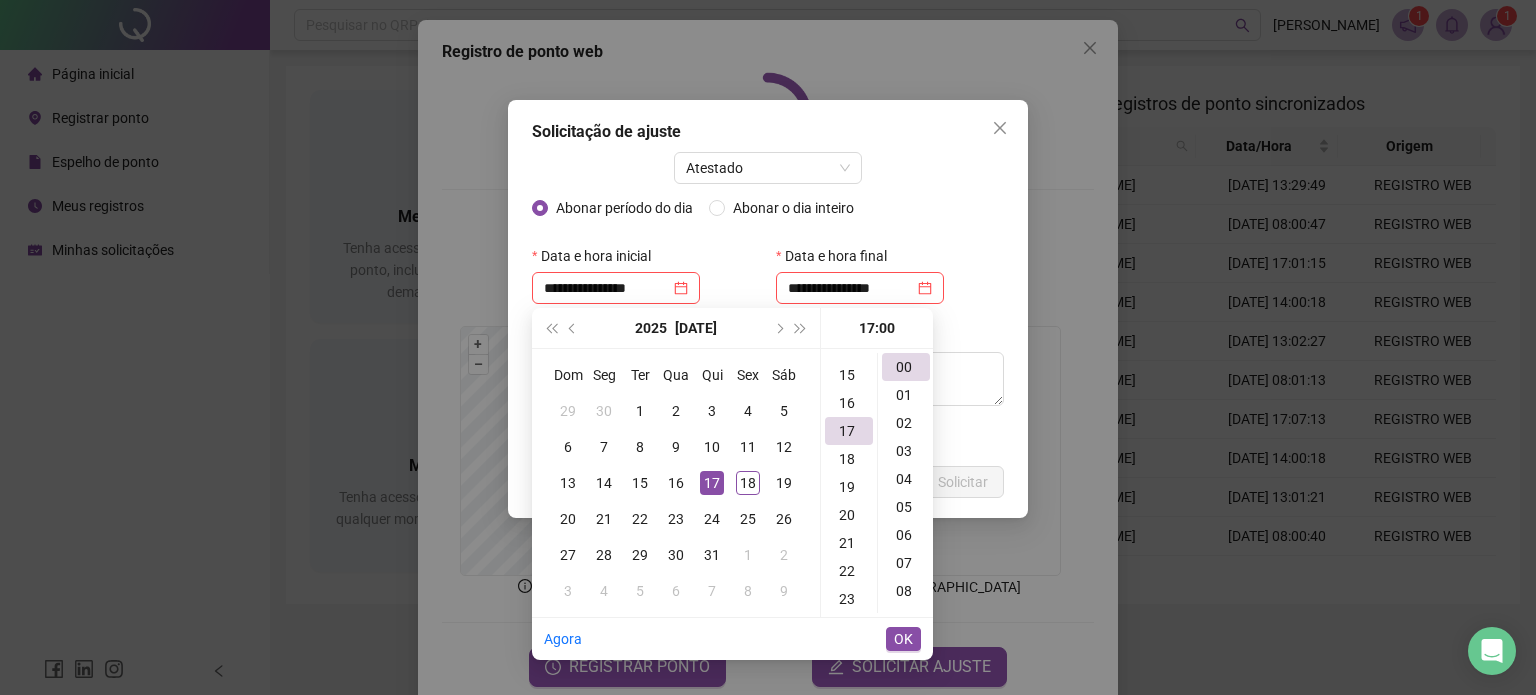 click on "OK" at bounding box center [903, 639] 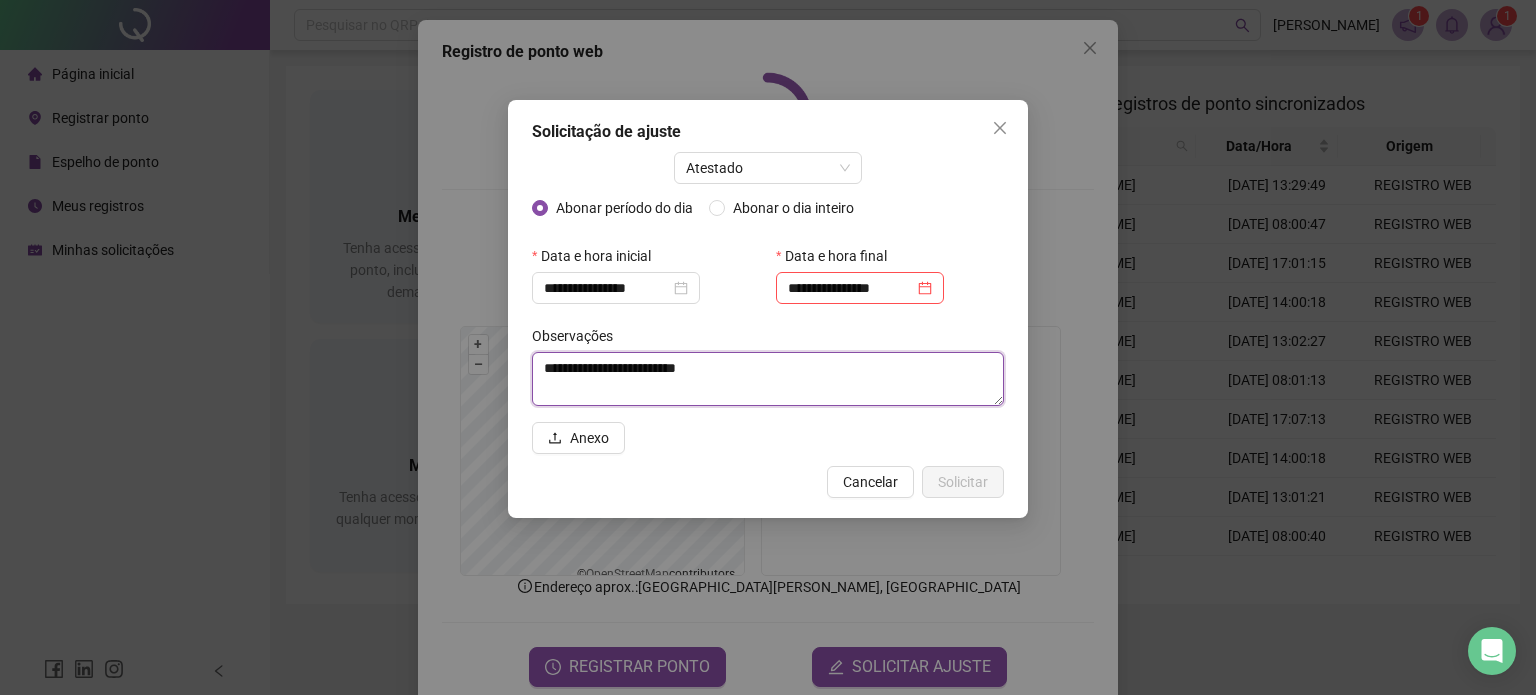 click on "**********" at bounding box center (768, 379) 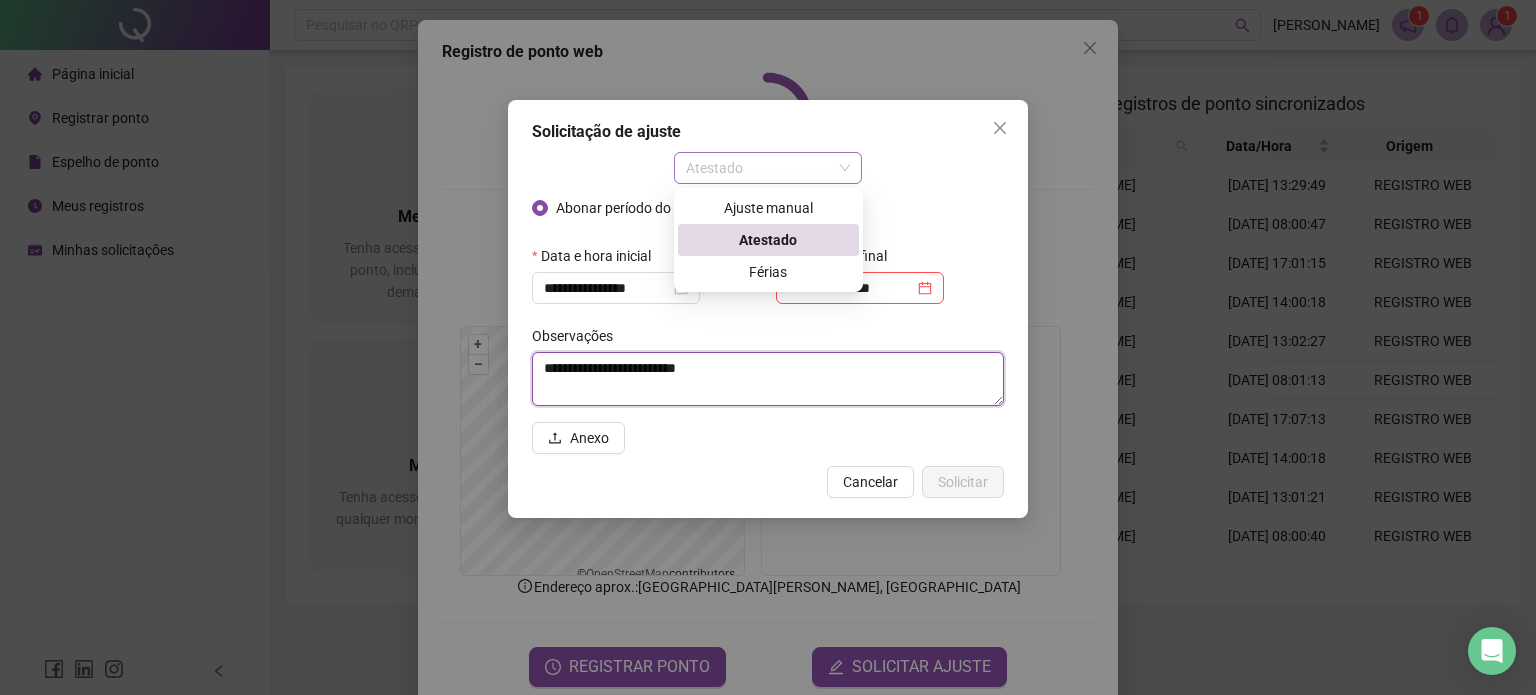 click on "Atestado" at bounding box center (768, 168) 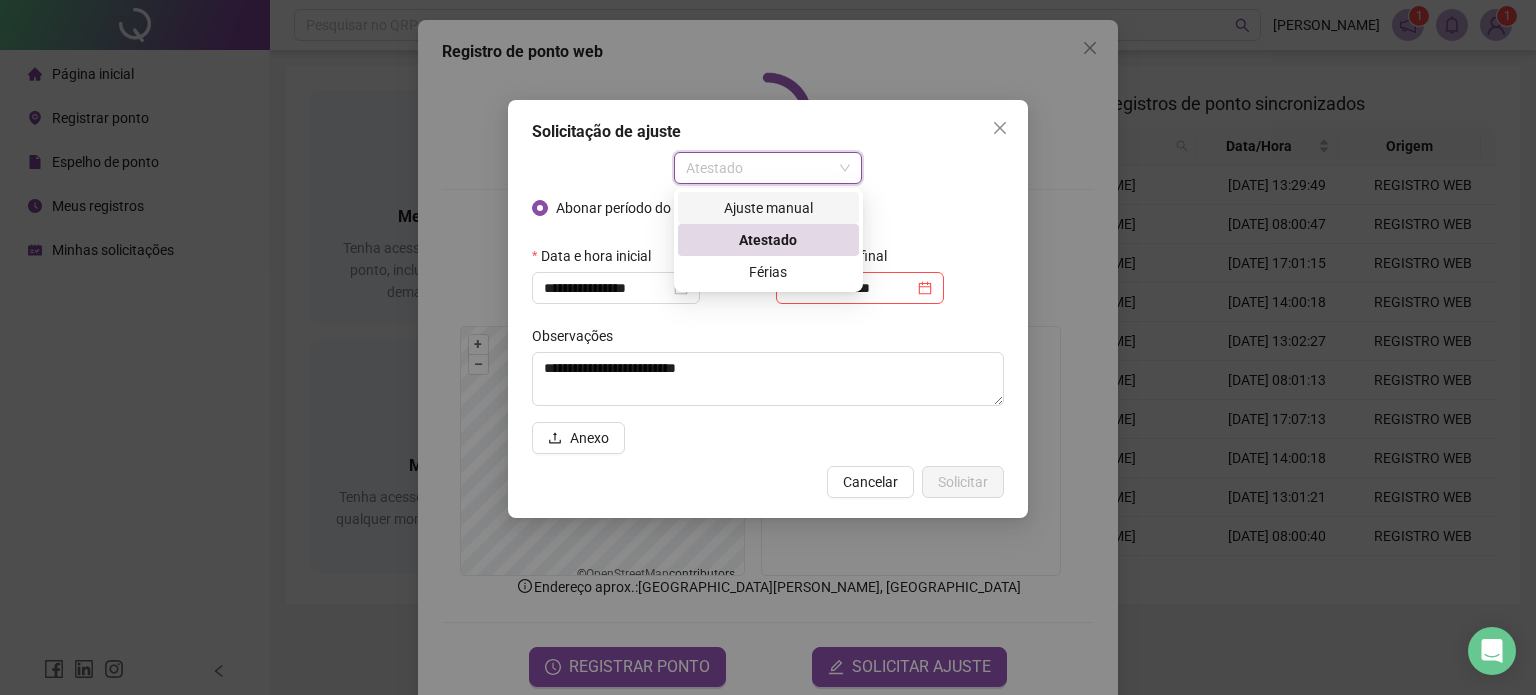 click on "Ajuste manual" at bounding box center (768, 208) 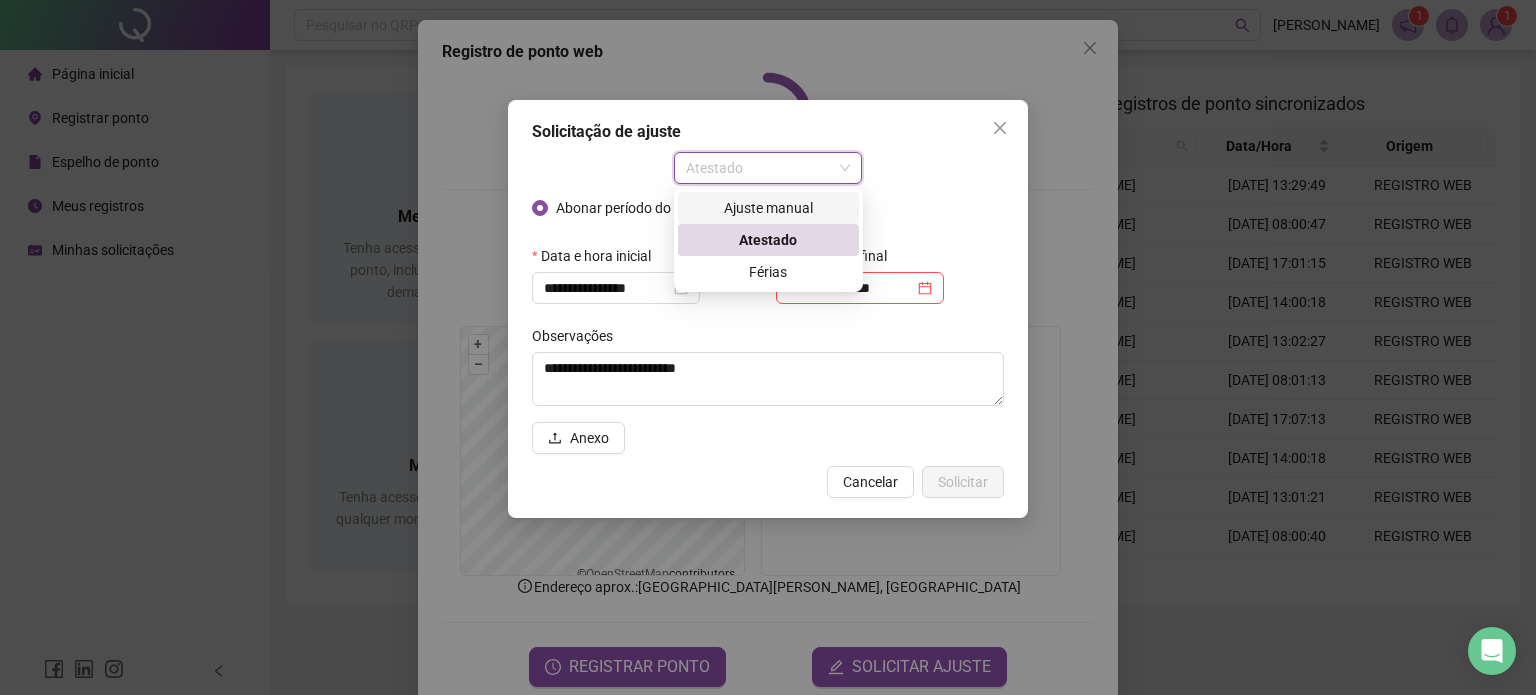 type on "**********" 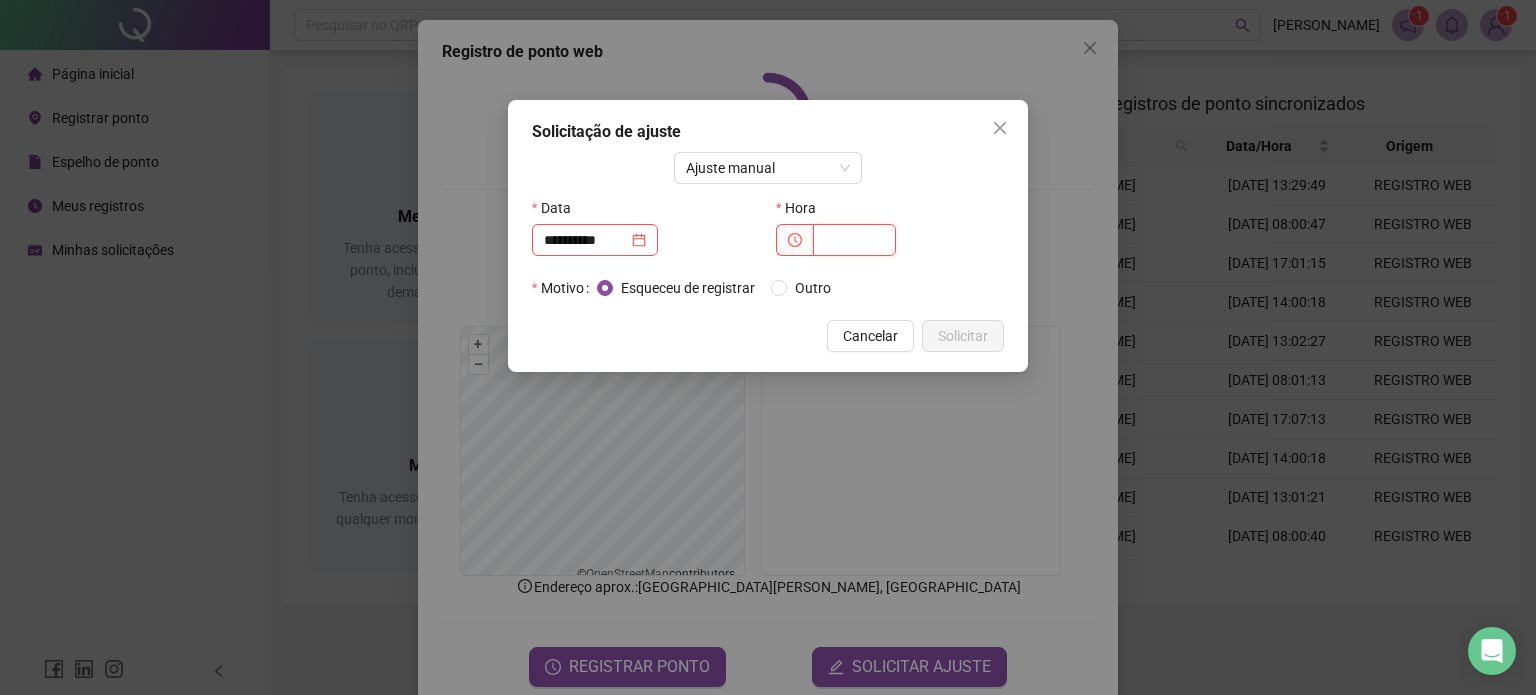 click at bounding box center (854, 240) 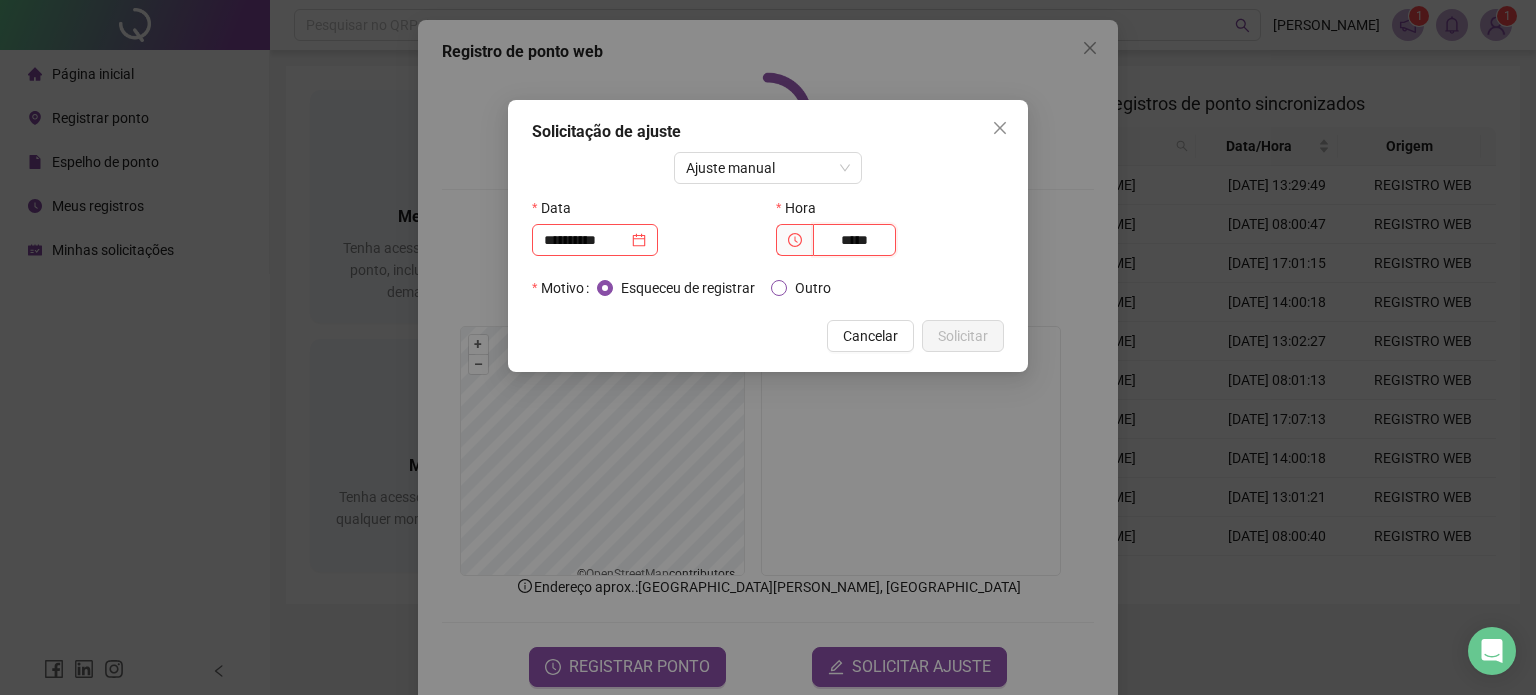 type on "*****" 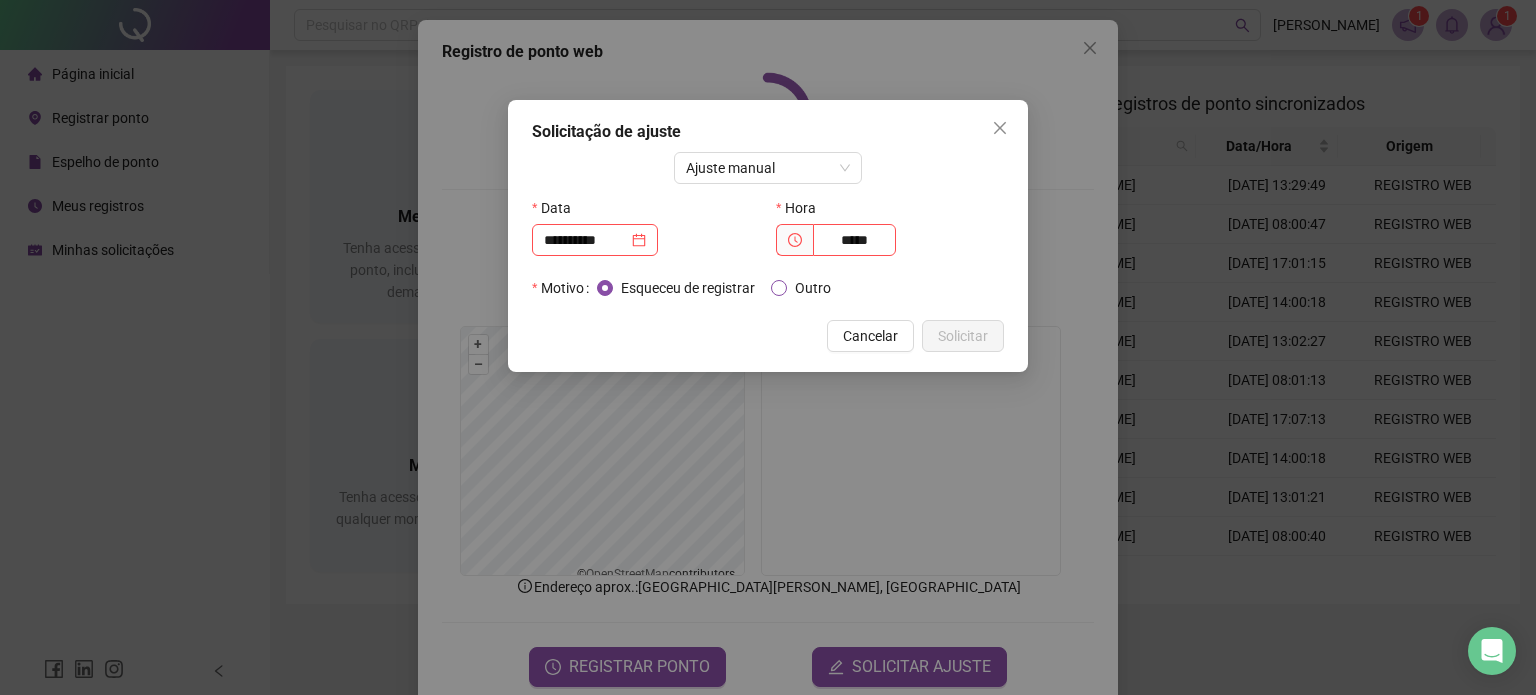 click on "Outro" at bounding box center (813, 288) 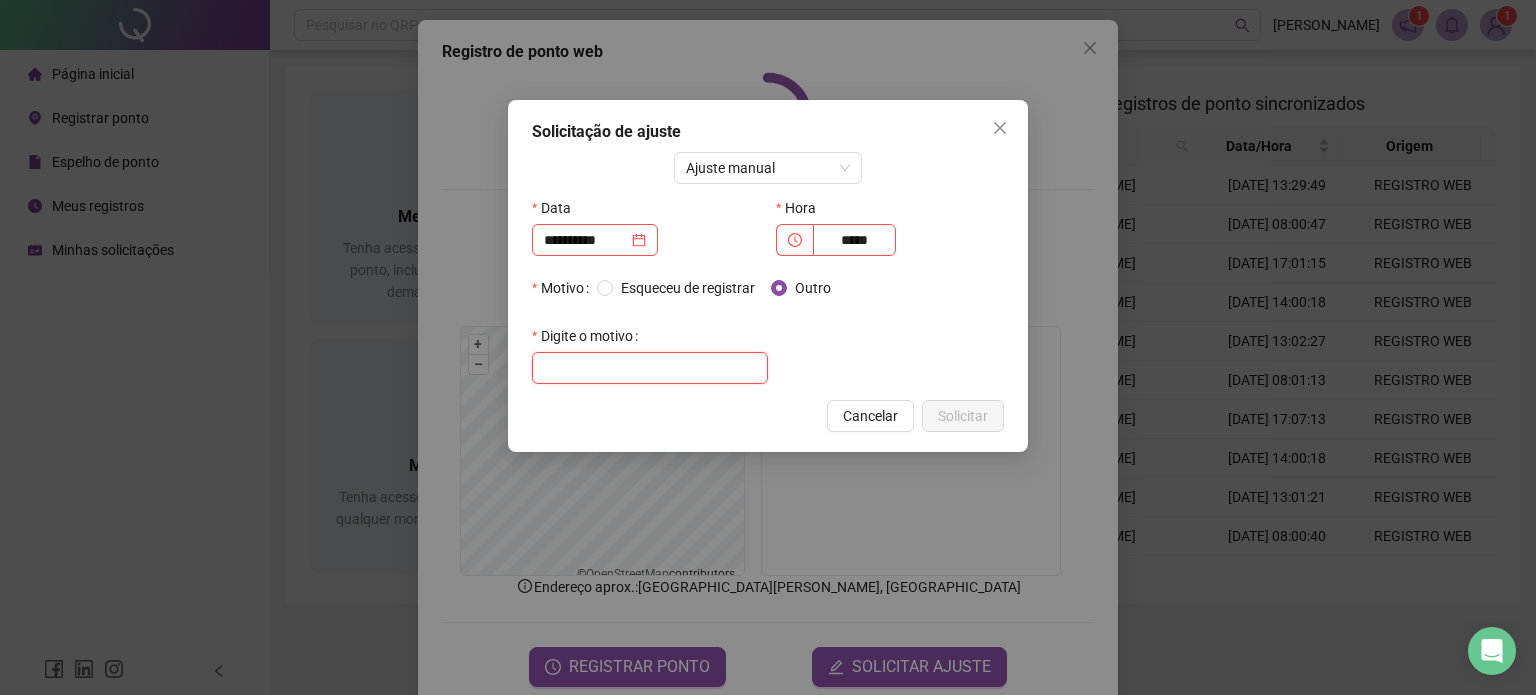 click at bounding box center (650, 368) 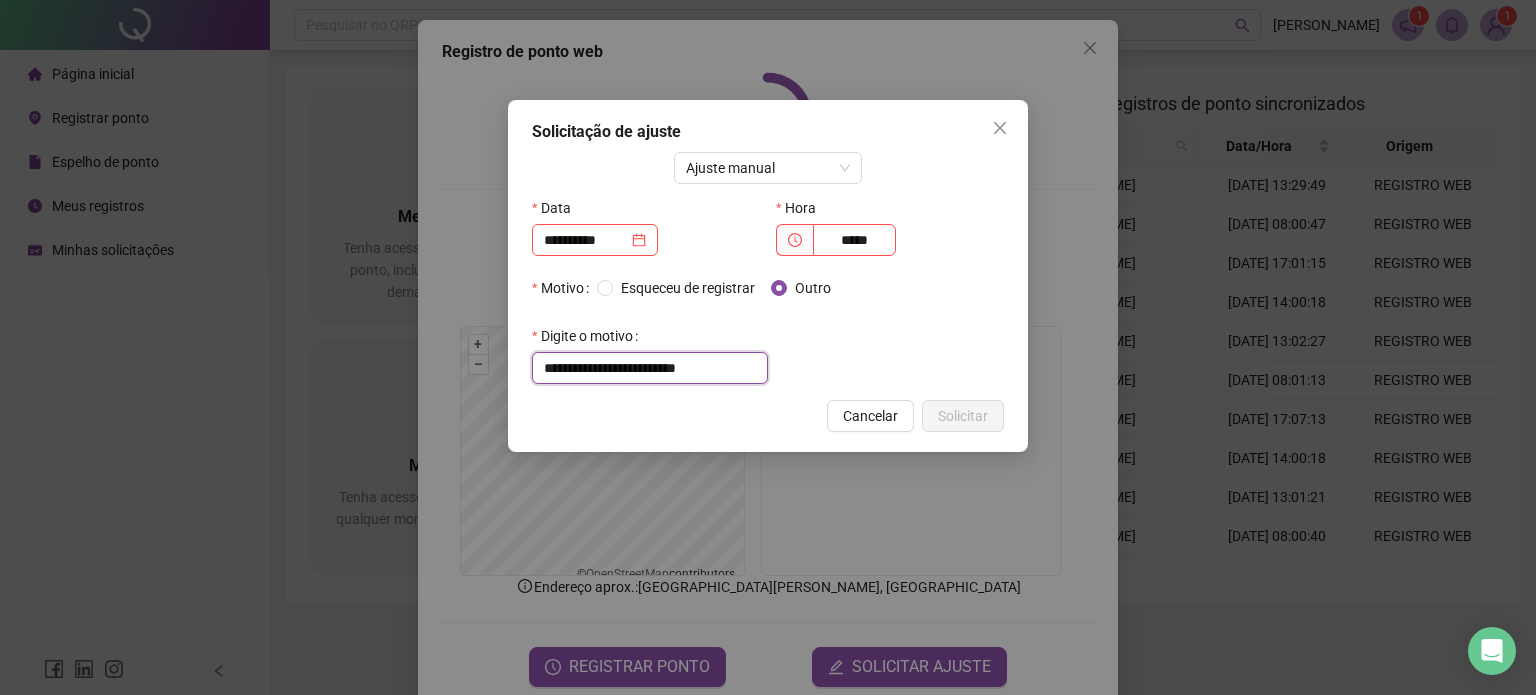 type on "**********" 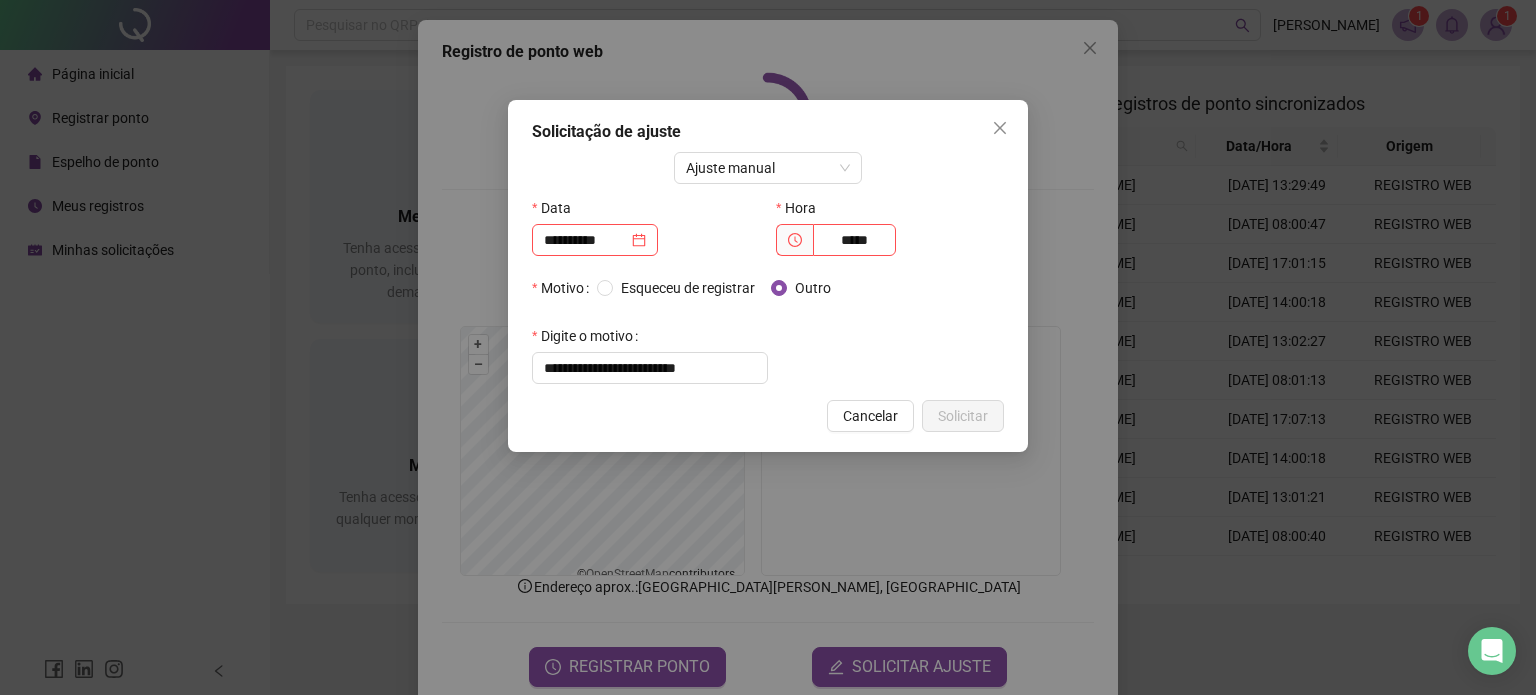 click at bounding box center [794, 240] 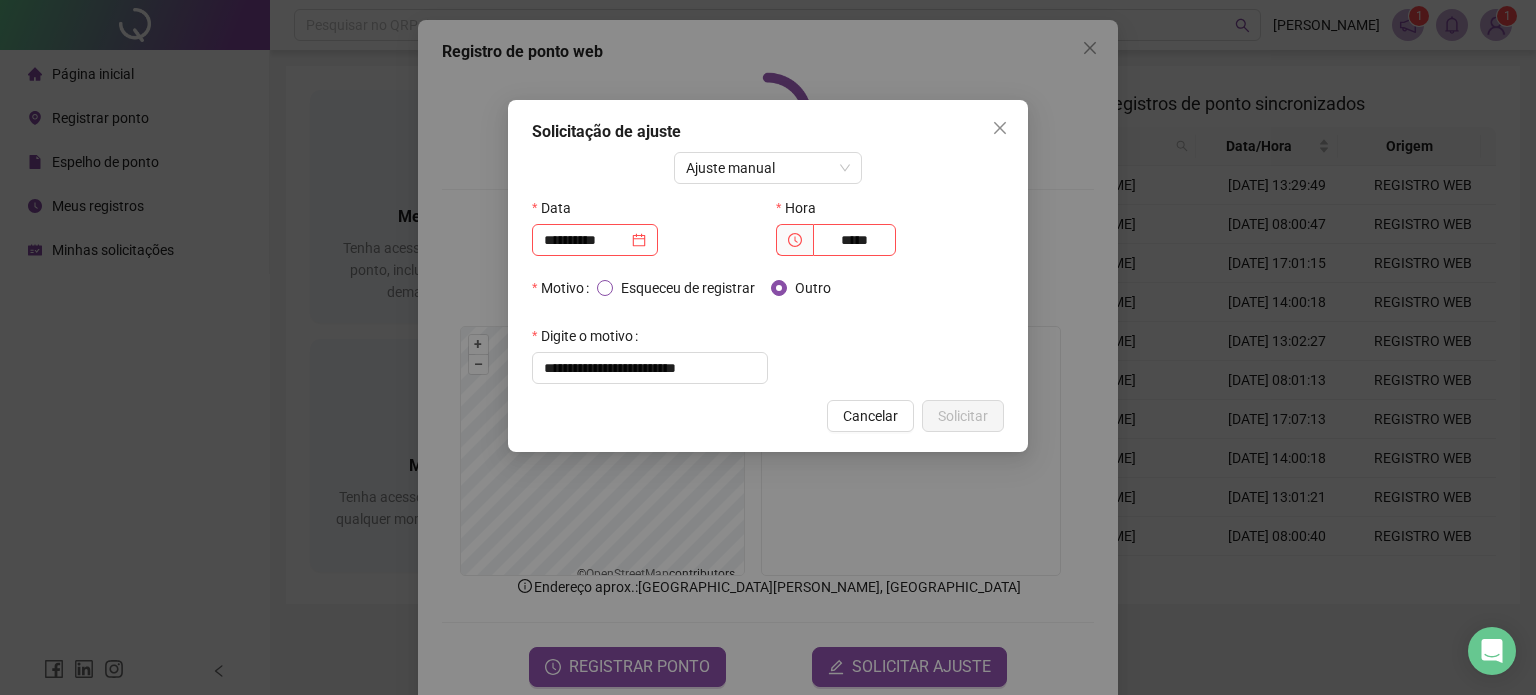 click on "Esqueceu de registrar" at bounding box center (688, 288) 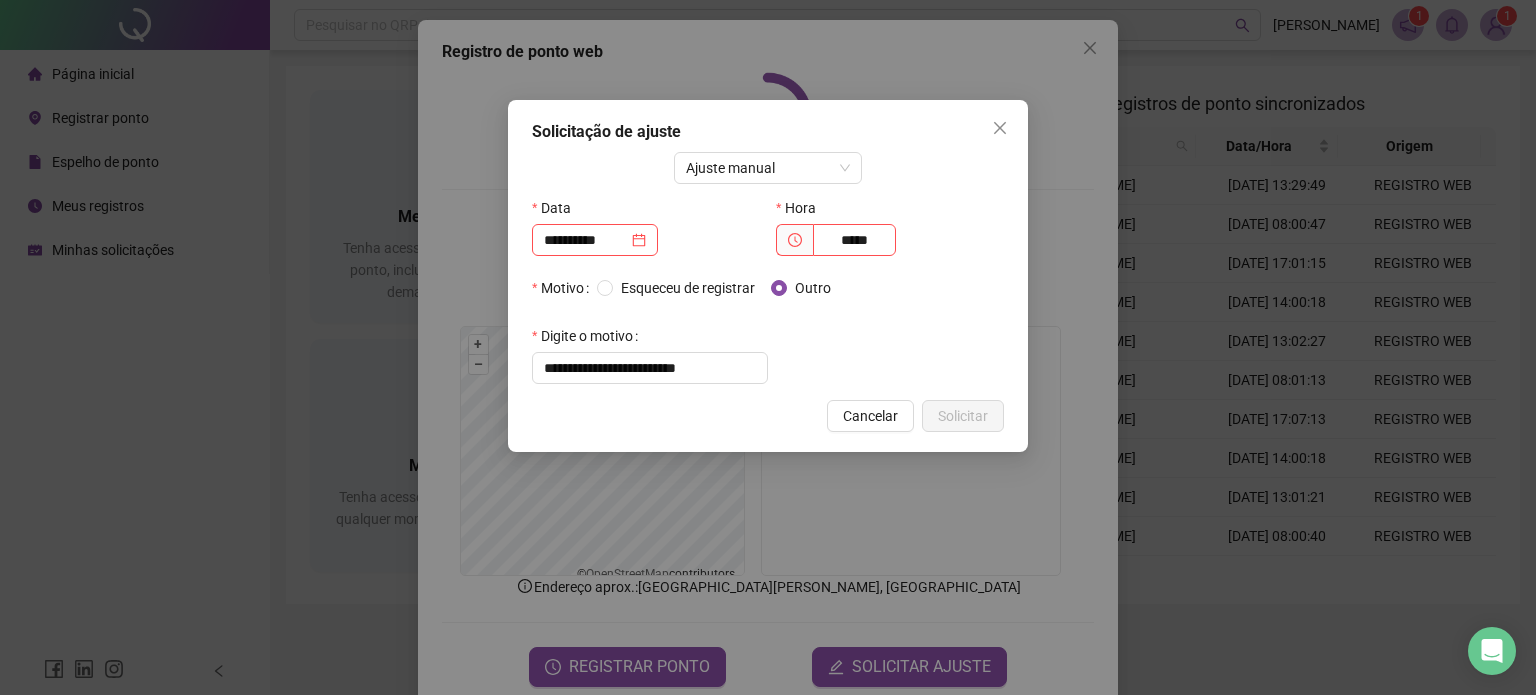 click at bounding box center (794, 240) 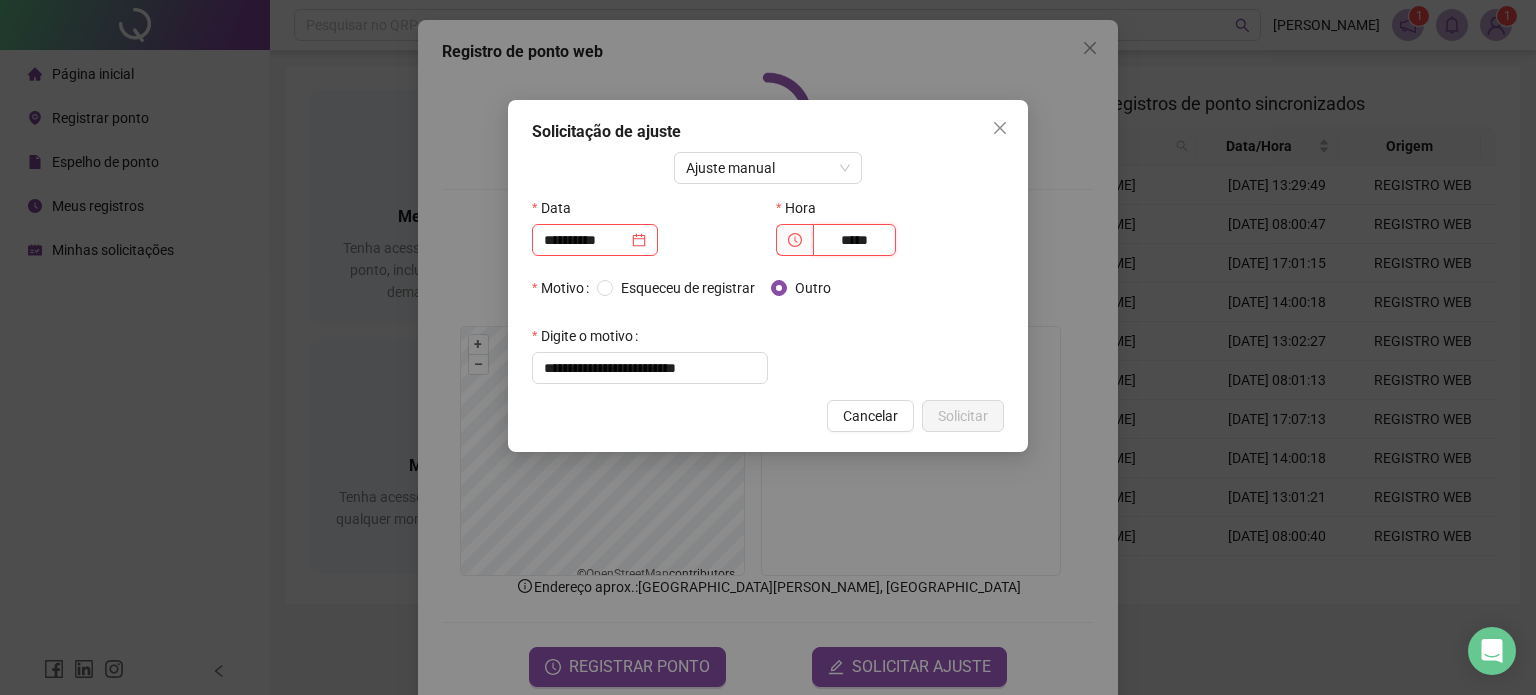 click on "*****" at bounding box center (854, 240) 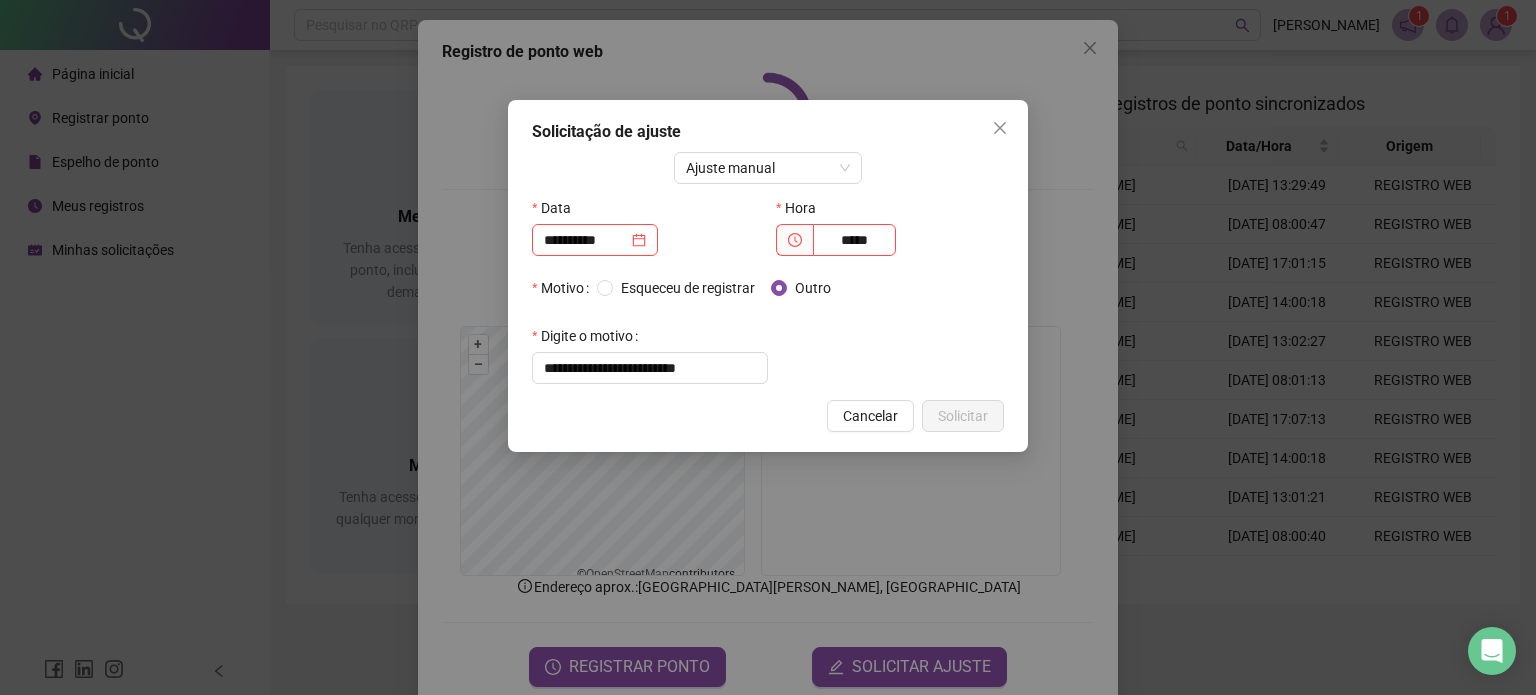click on "**********" at bounding box center [768, 276] 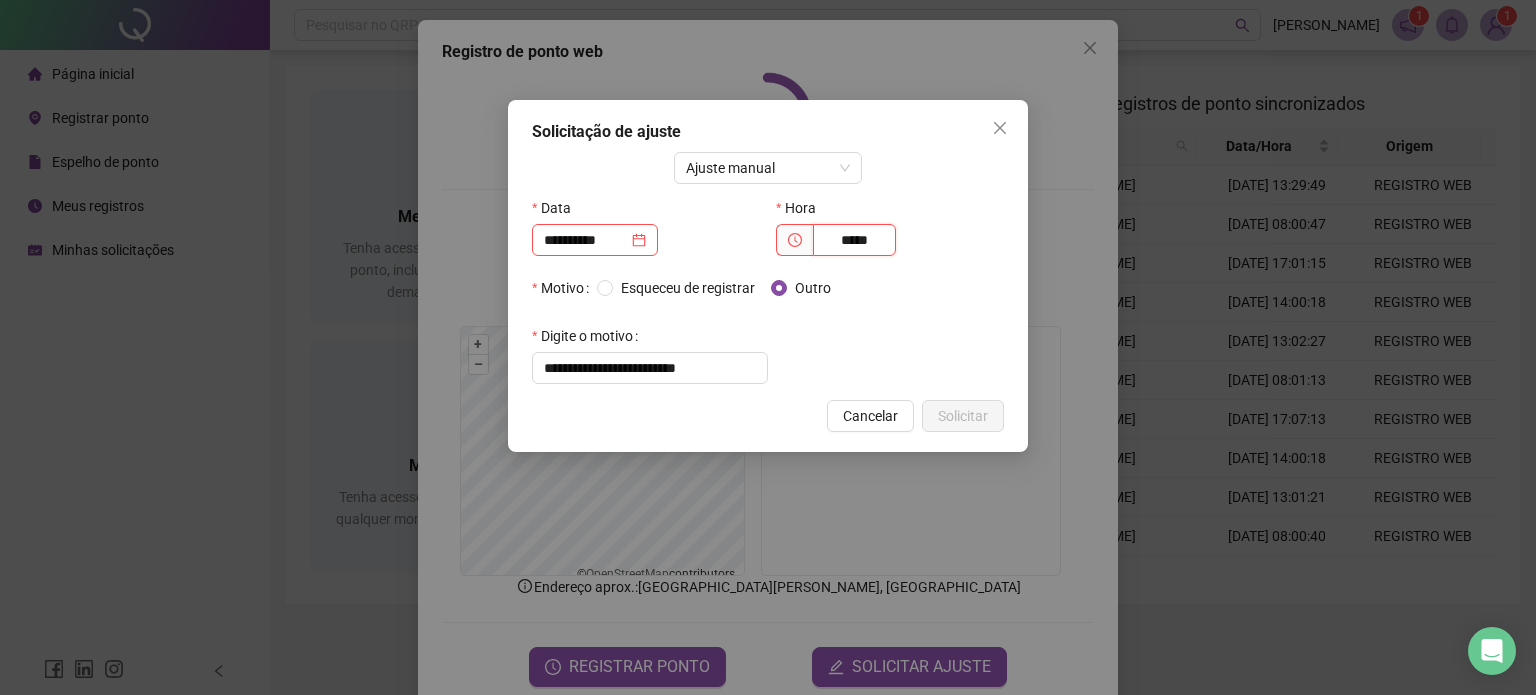 click on "*****" at bounding box center [854, 240] 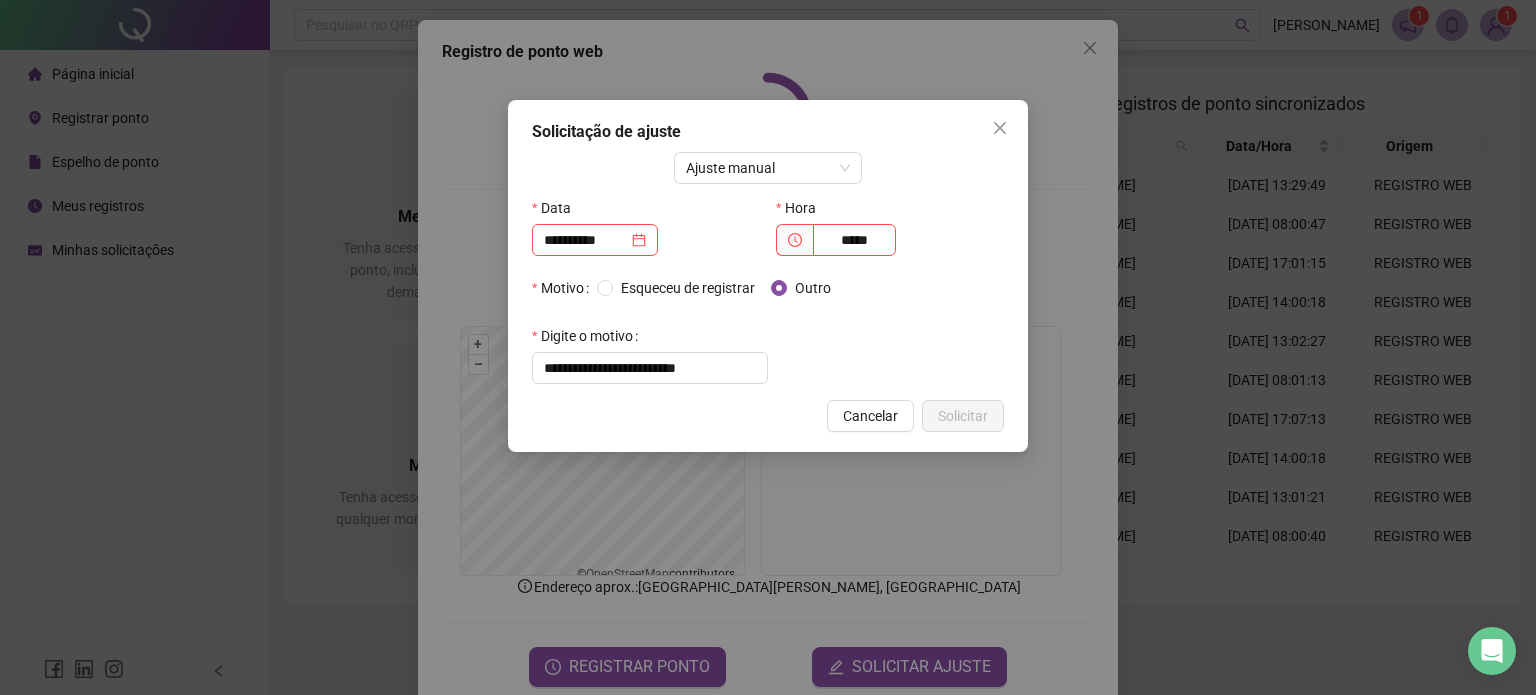 click on "**********" at bounding box center (768, 268) 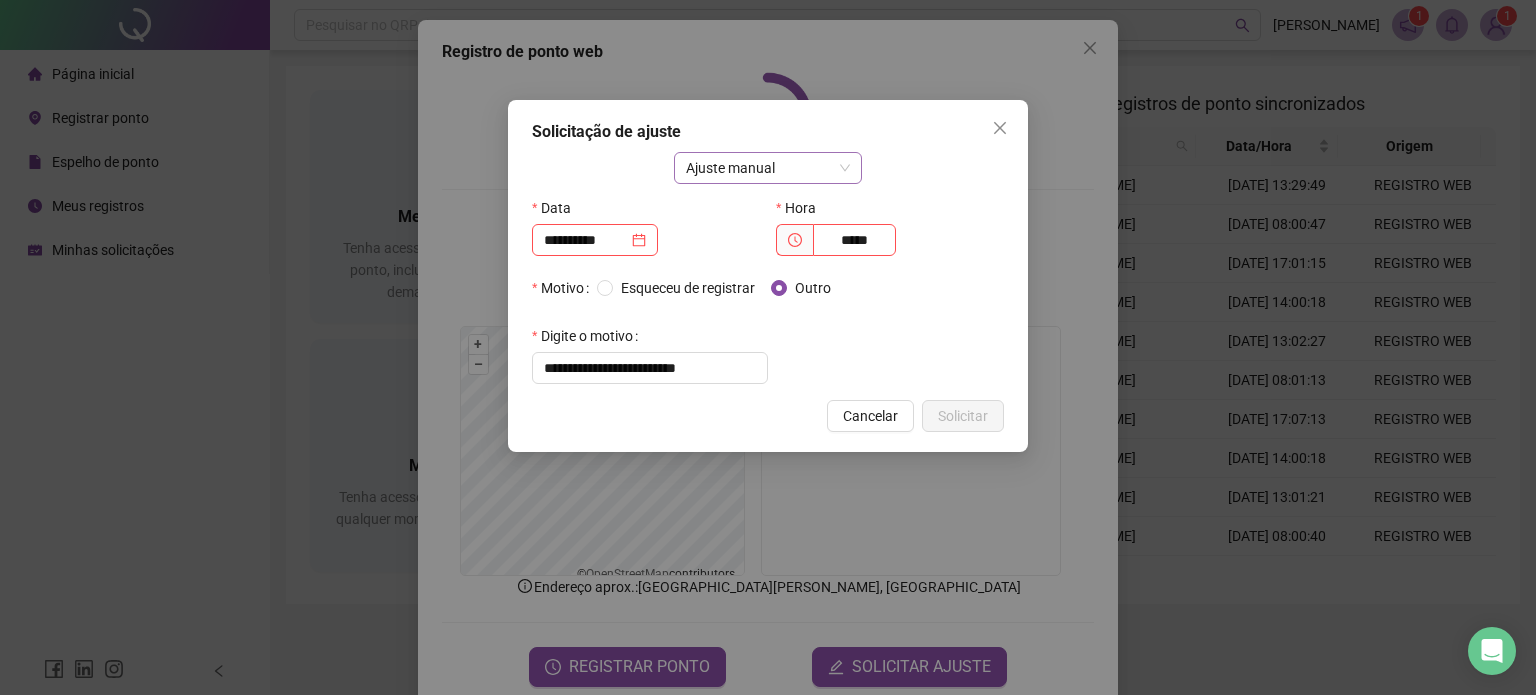 click on "Ajuste manual" at bounding box center (768, 168) 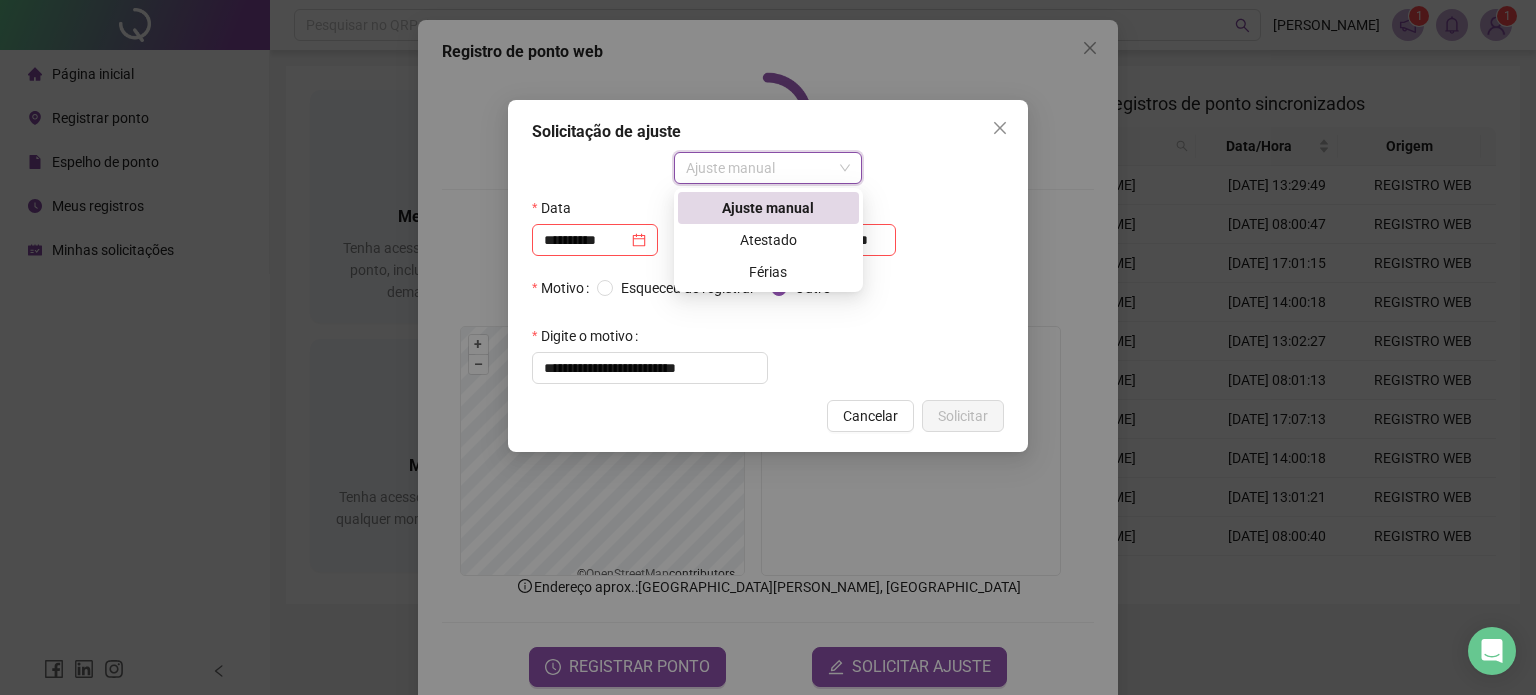 click on "Ajuste manual" at bounding box center [768, 208] 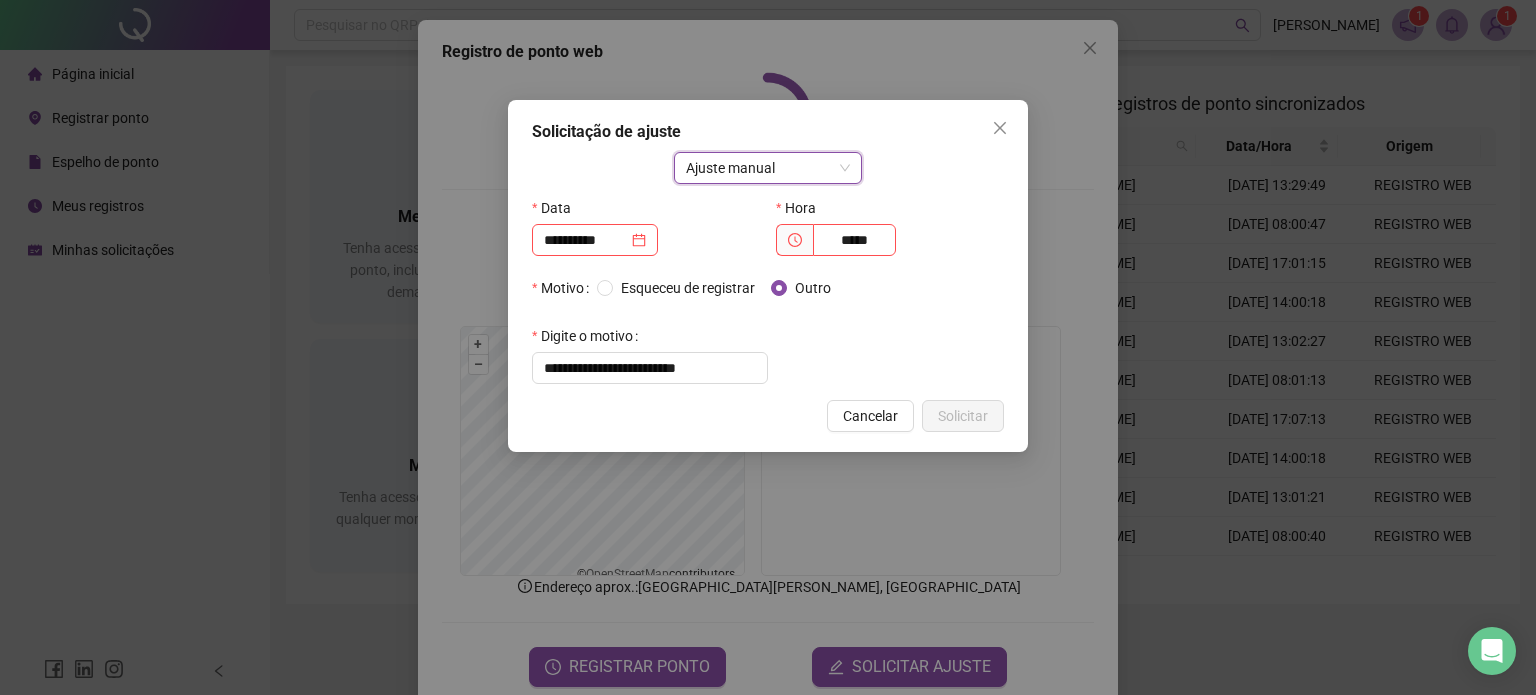 drag, startPoint x: 752, startPoint y: 280, endPoint x: 720, endPoint y: 274, distance: 32.55764 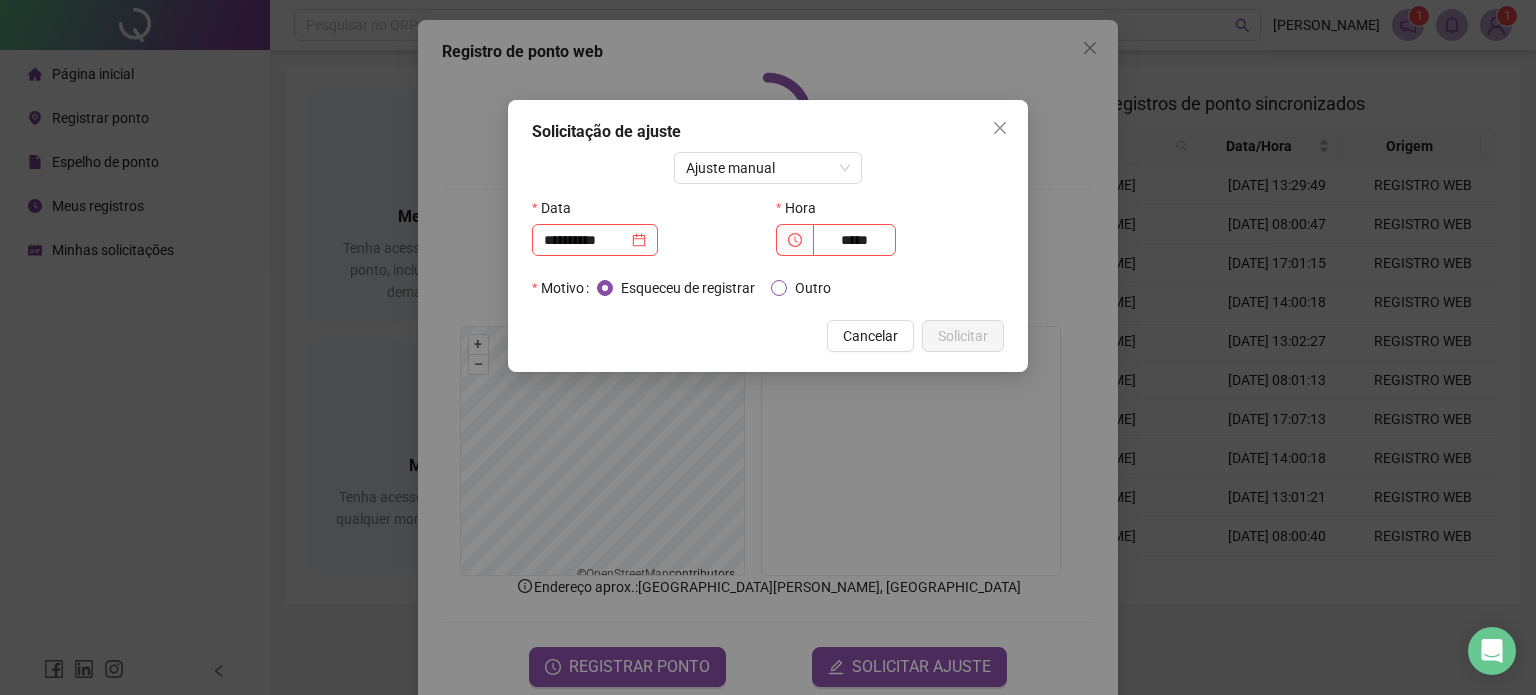 click on "Outro" at bounding box center (813, 288) 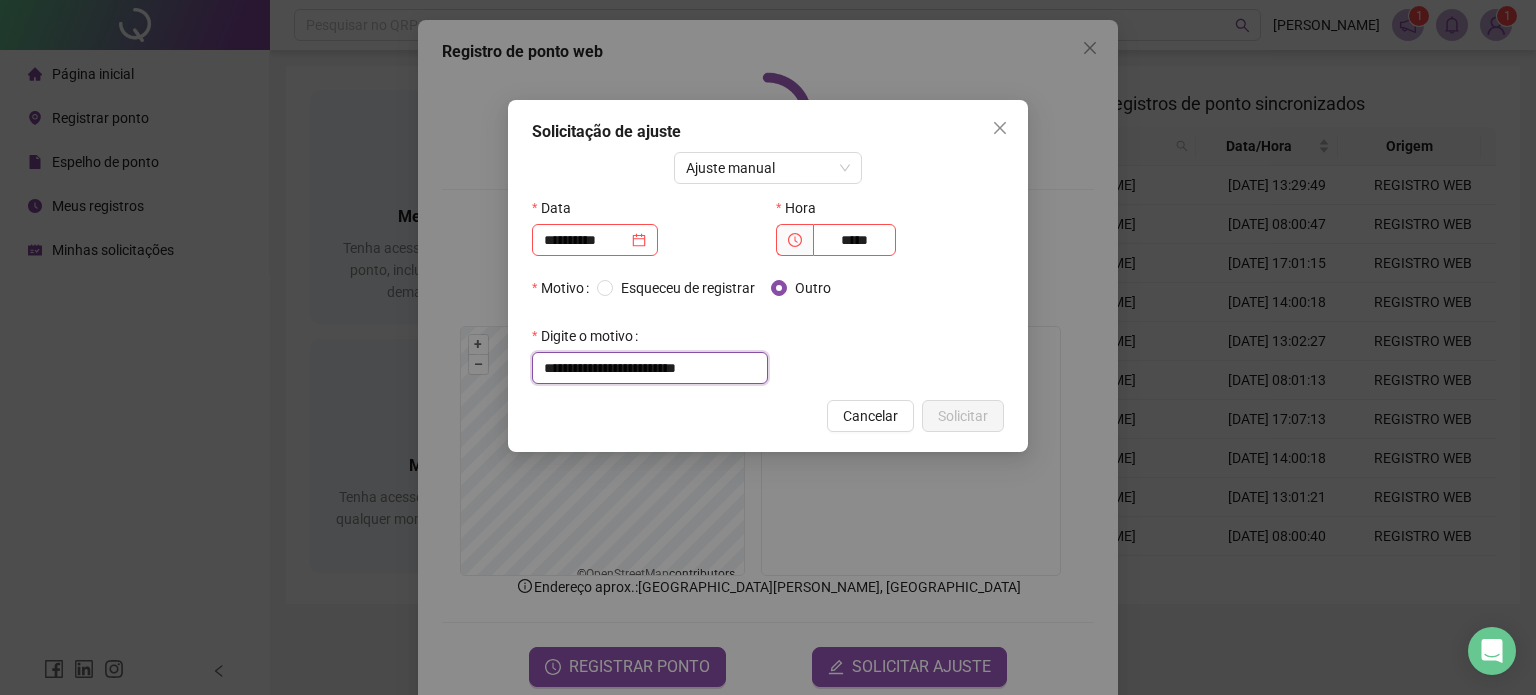 click on "**********" at bounding box center [650, 368] 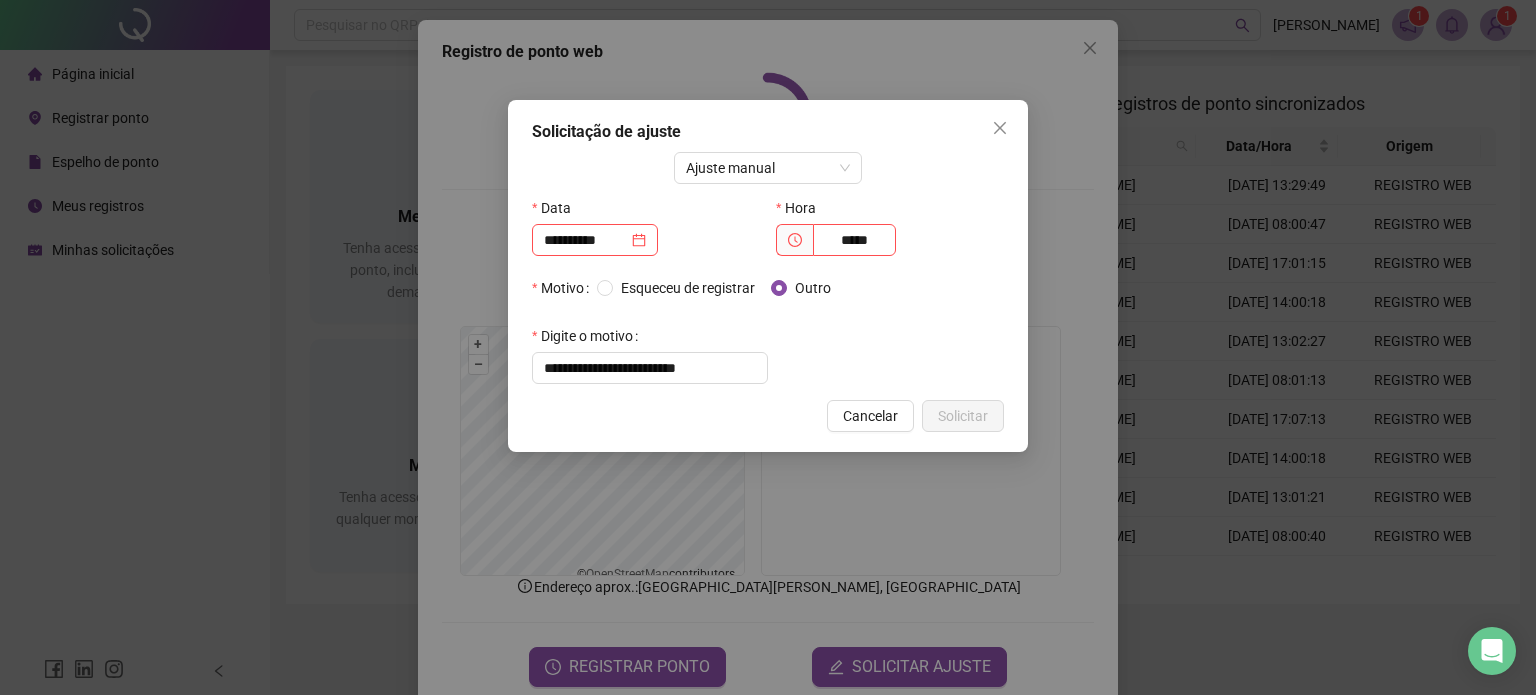 click 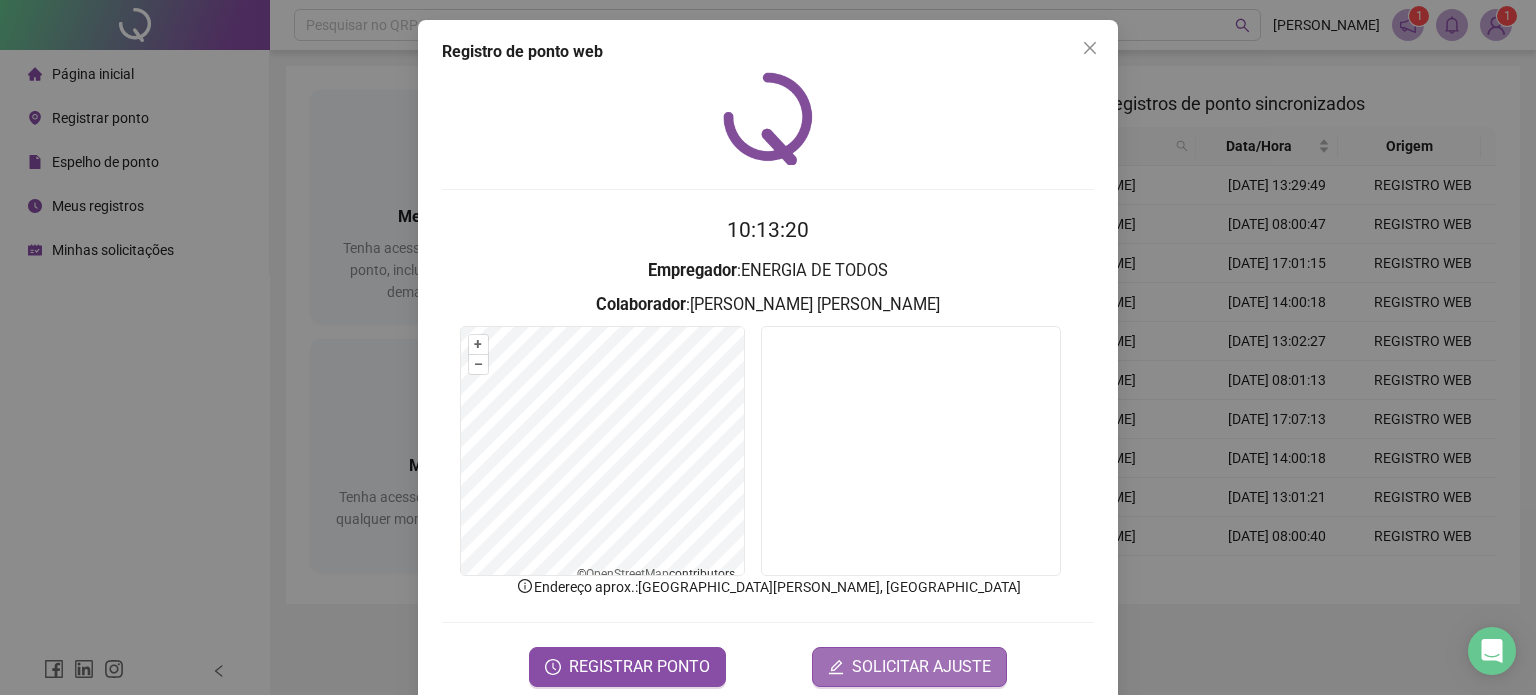 click on "SOLICITAR AJUSTE" at bounding box center (921, 667) 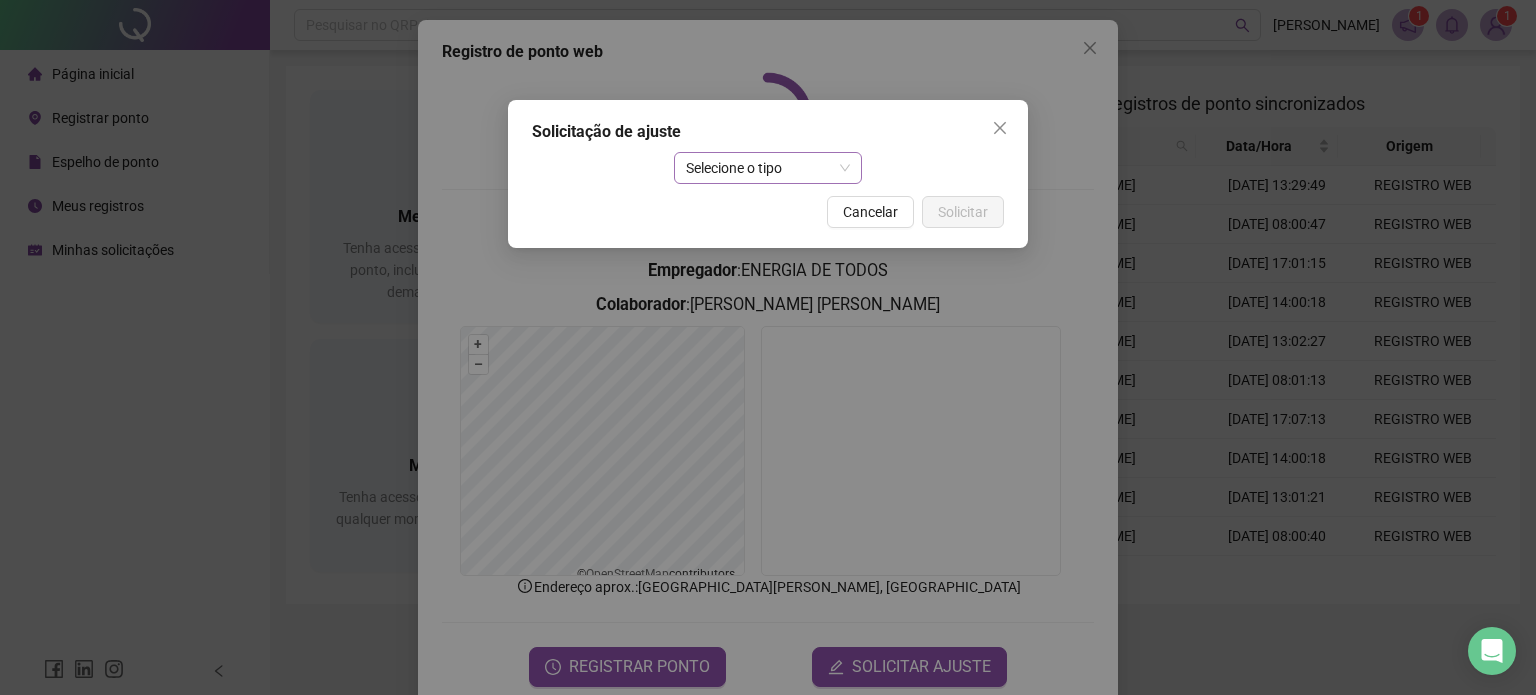 click on "Selecione o tipo" at bounding box center (768, 168) 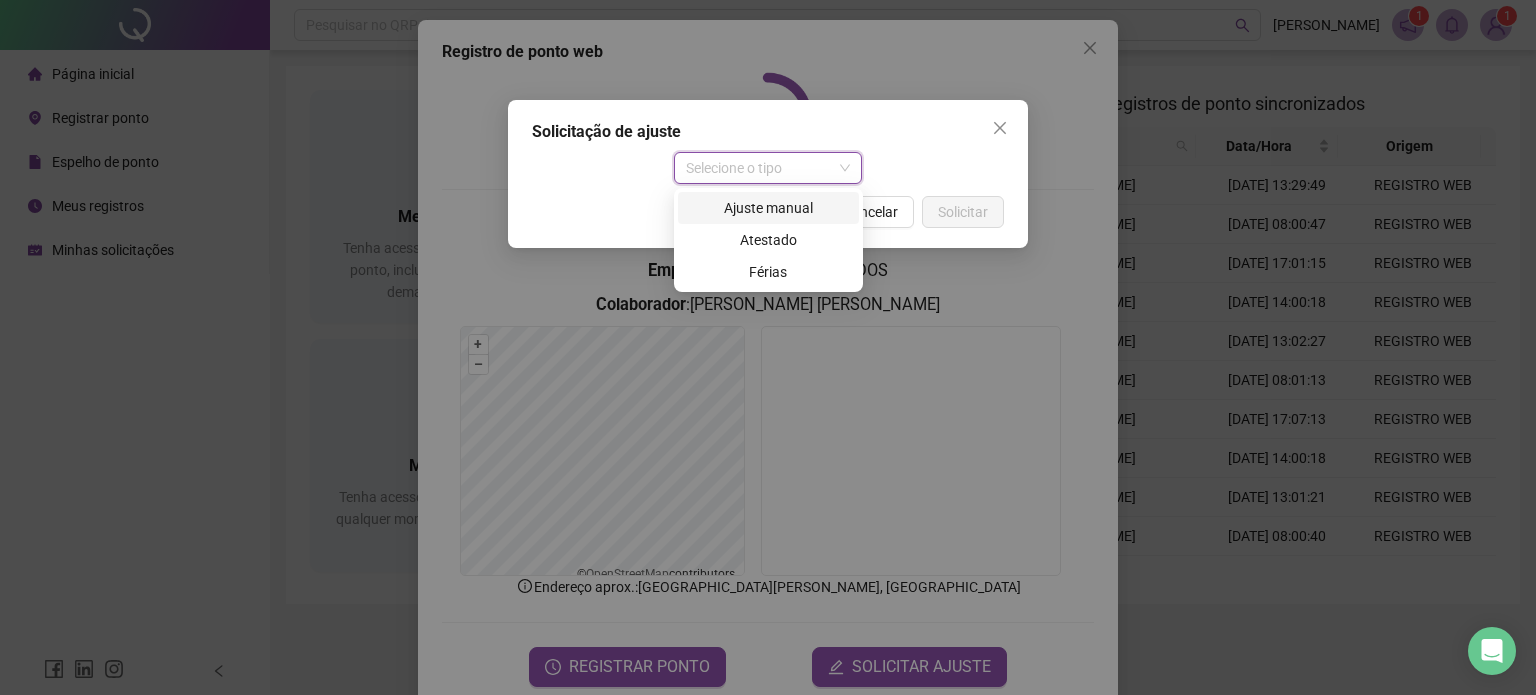 click on "Ajuste manual" at bounding box center [768, 208] 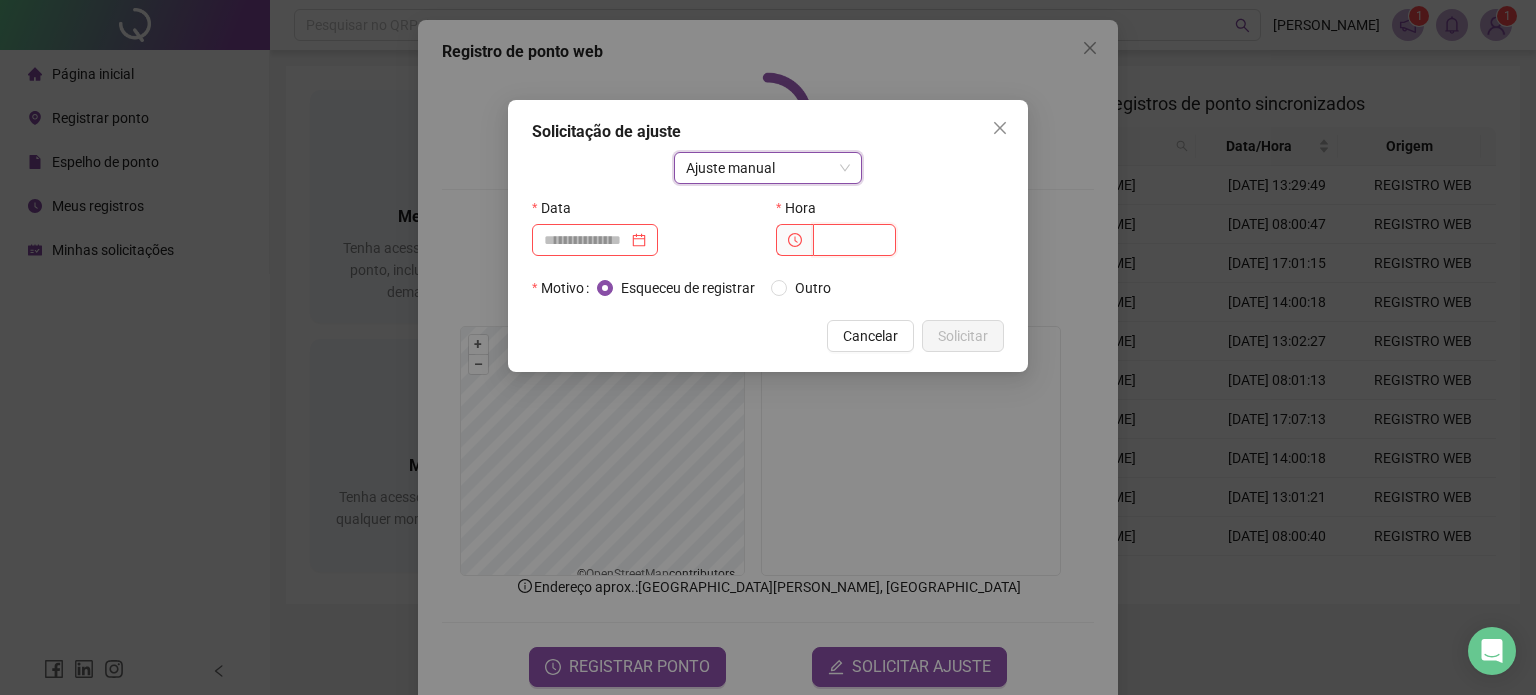 click at bounding box center (854, 240) 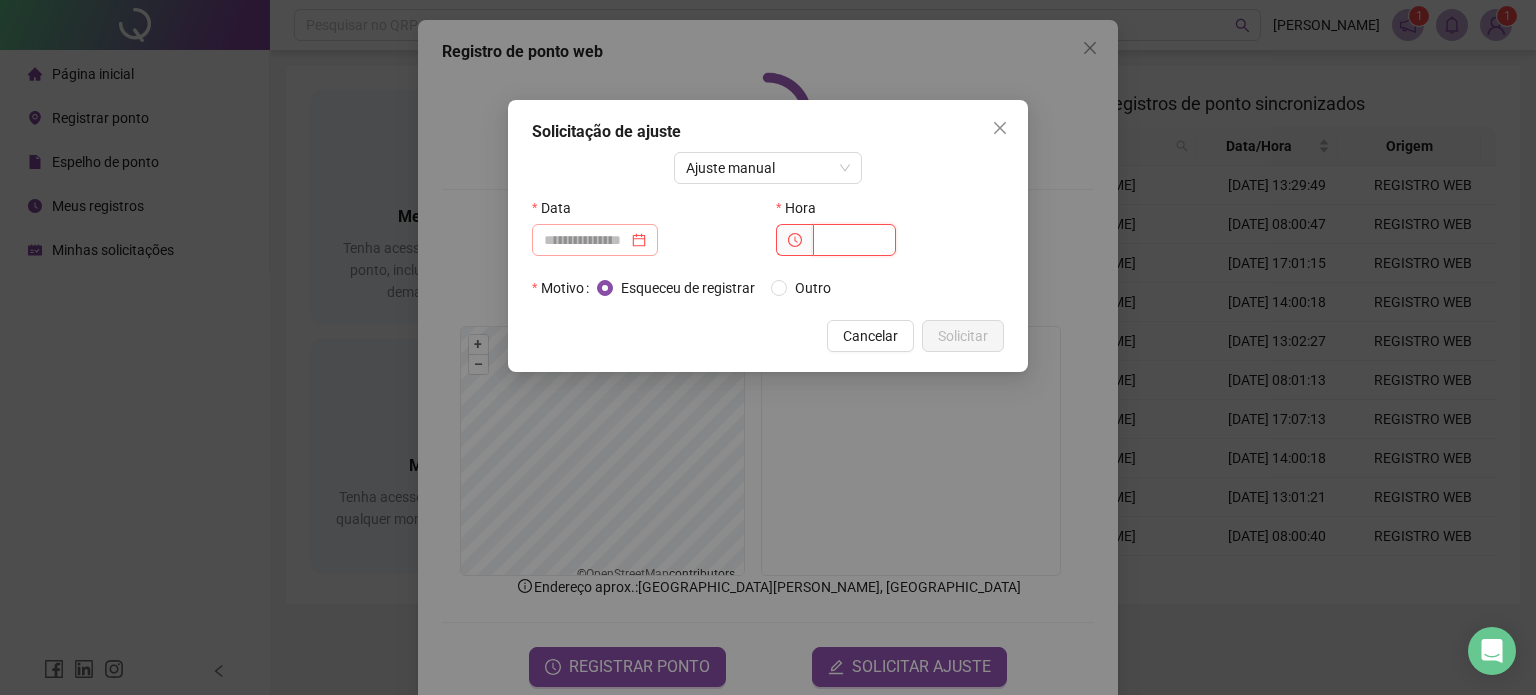 click at bounding box center (595, 240) 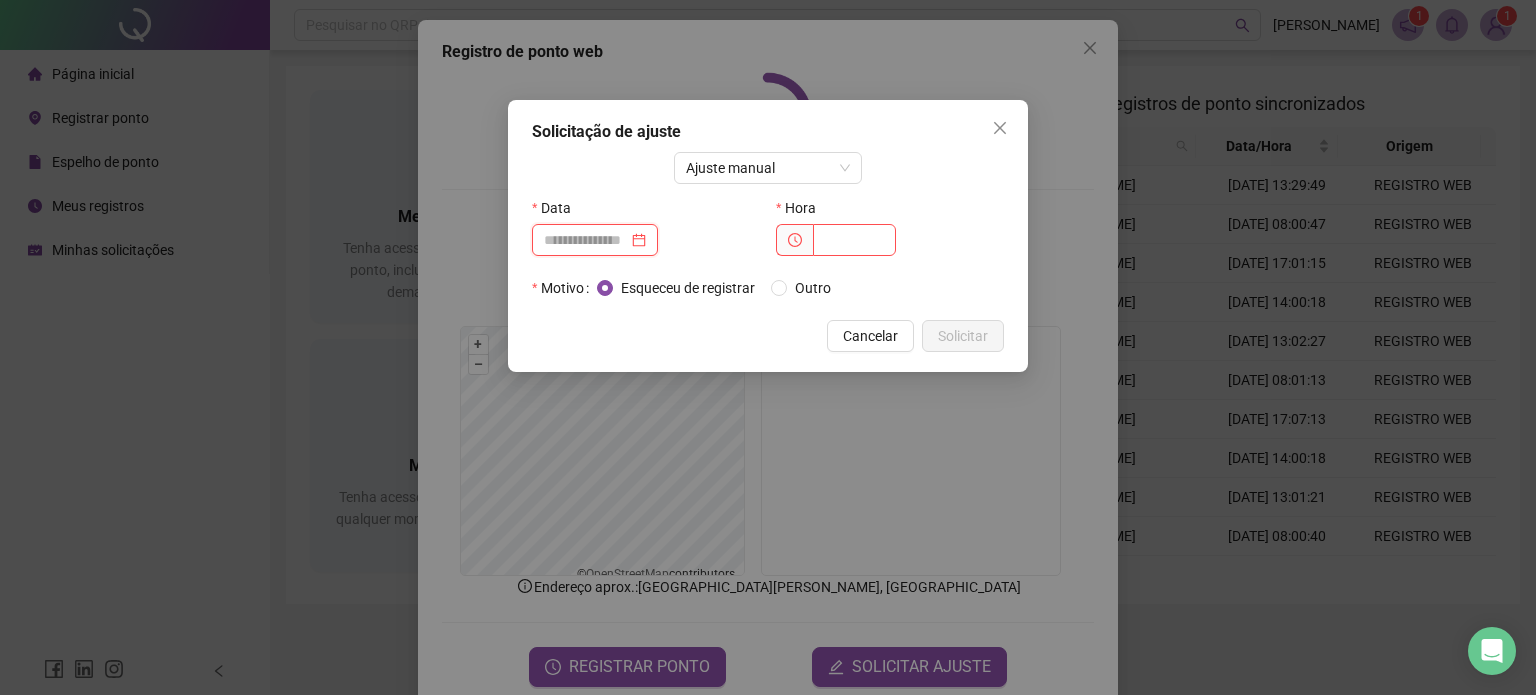 click at bounding box center [595, 240] 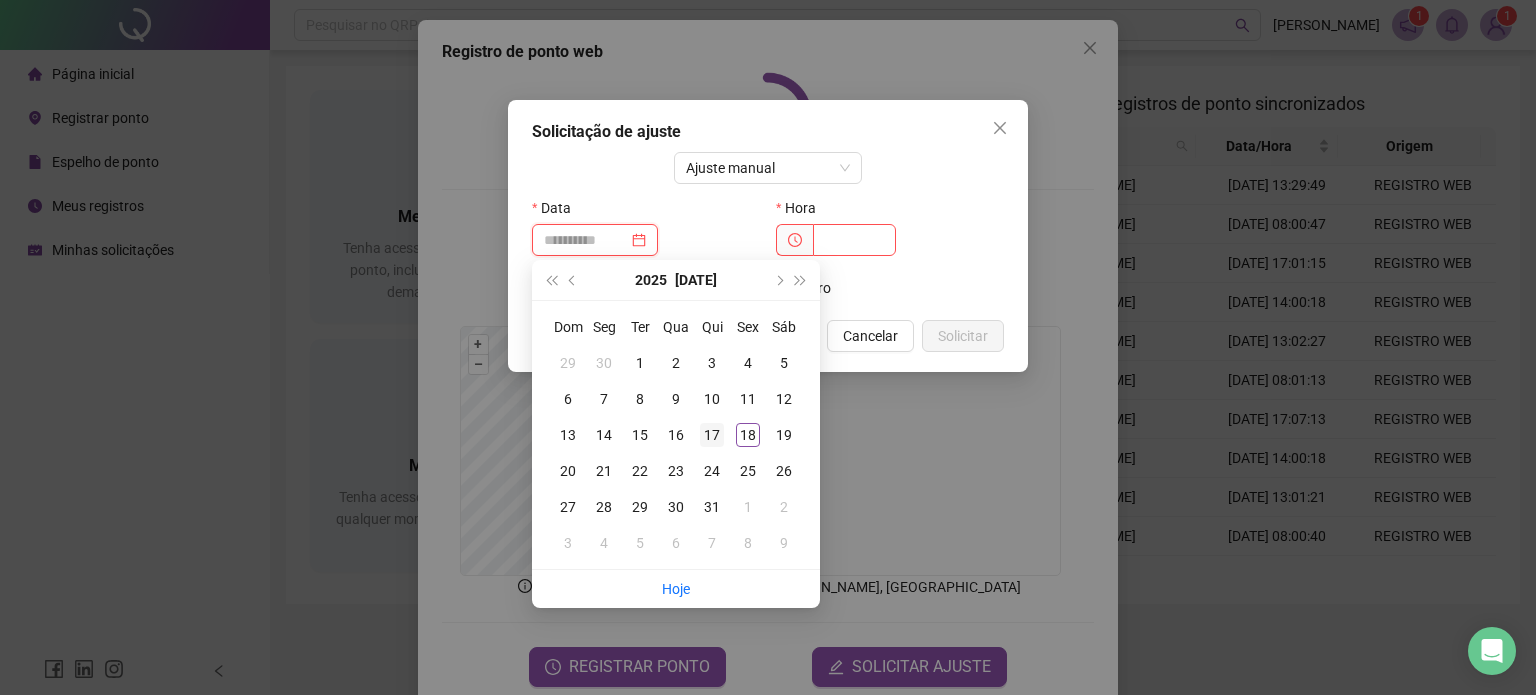 type on "**********" 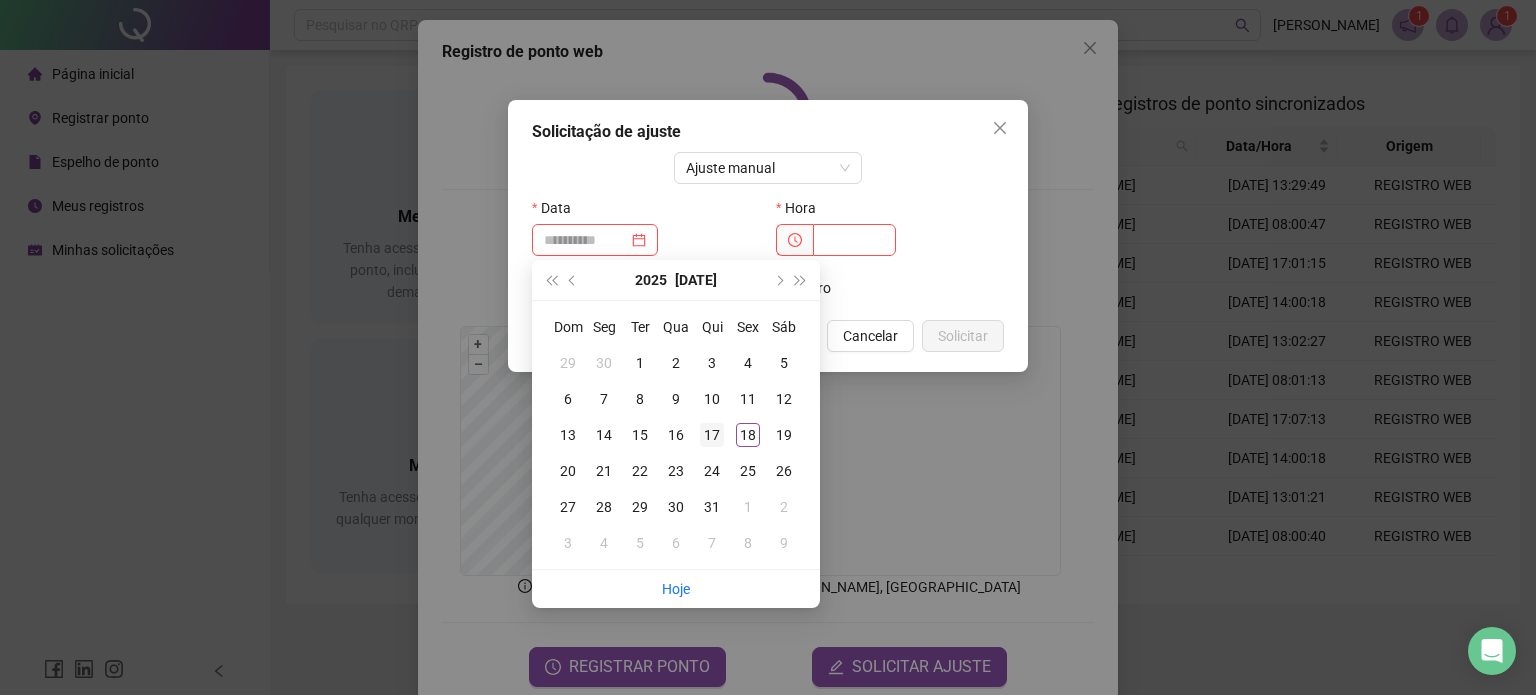 click on "17" at bounding box center (712, 435) 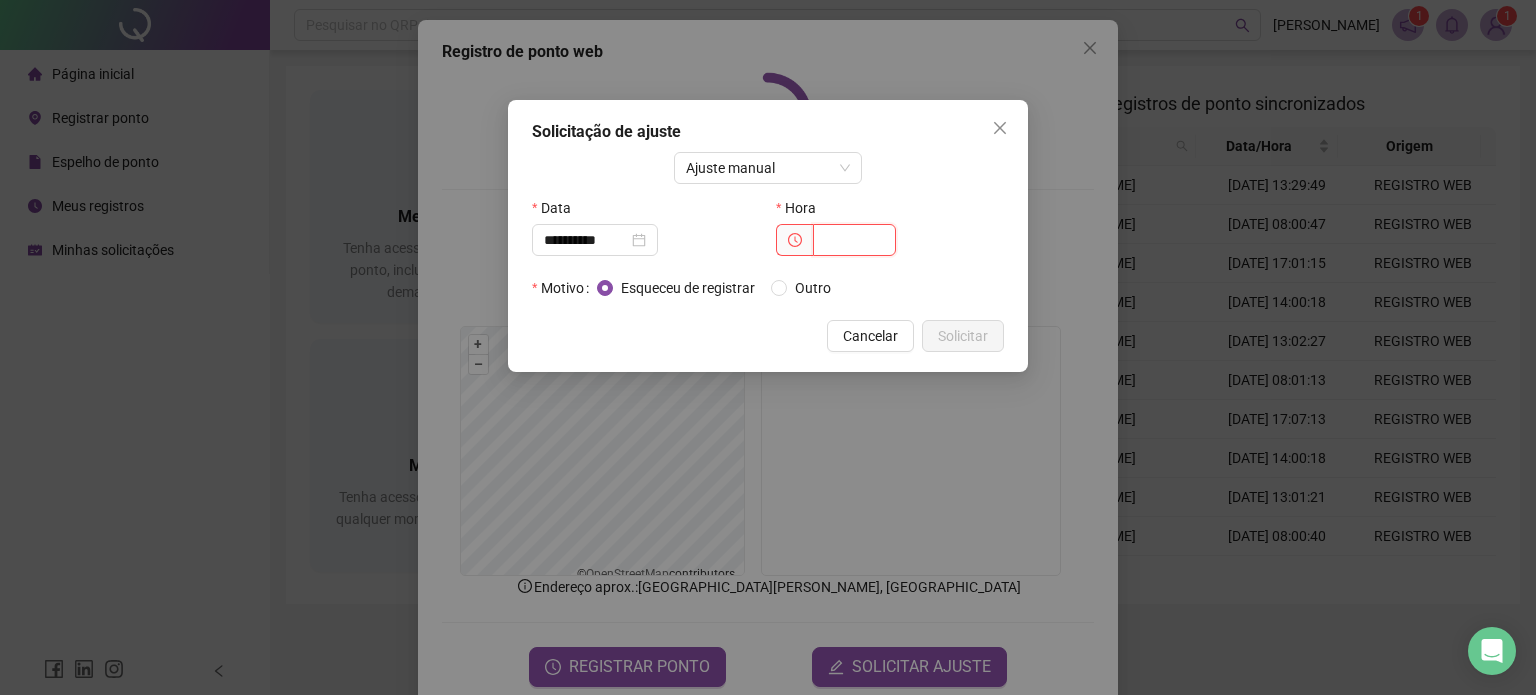 click at bounding box center (854, 240) 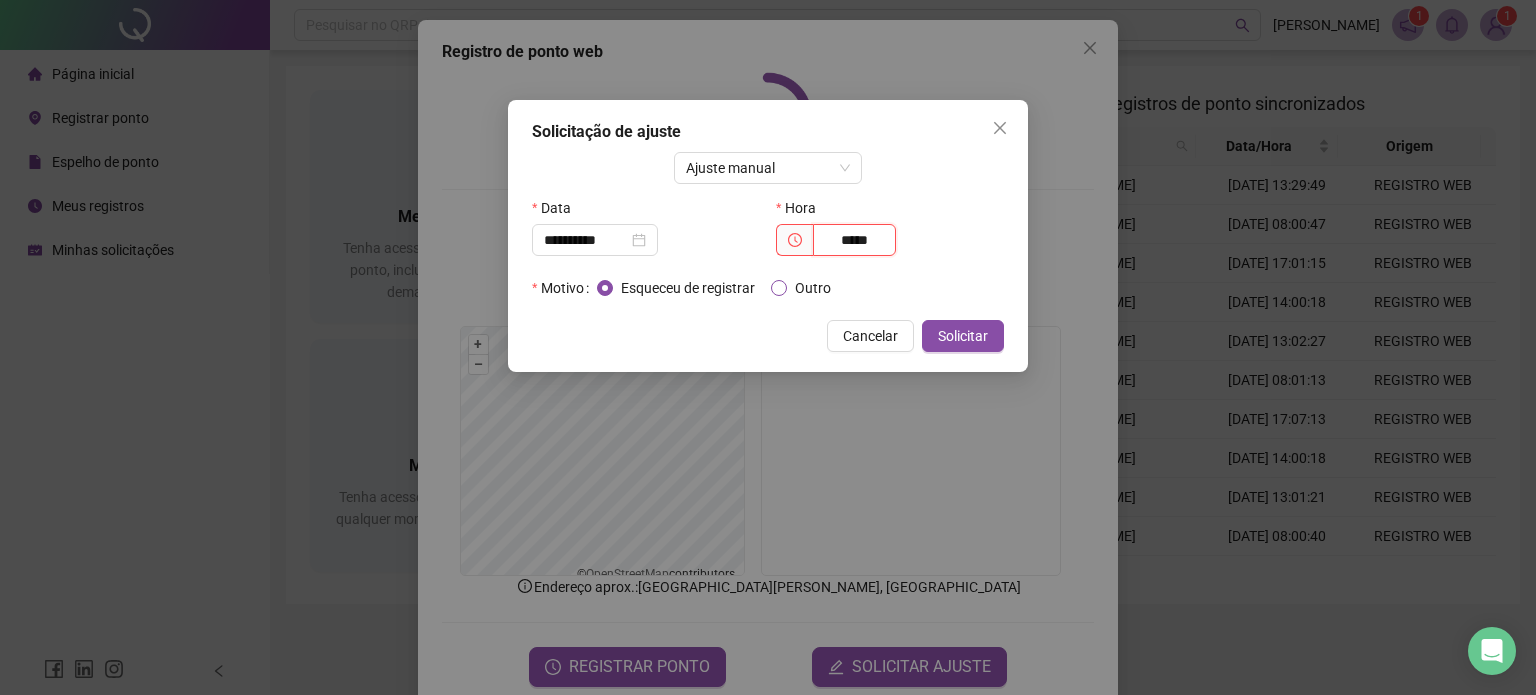 type on "*****" 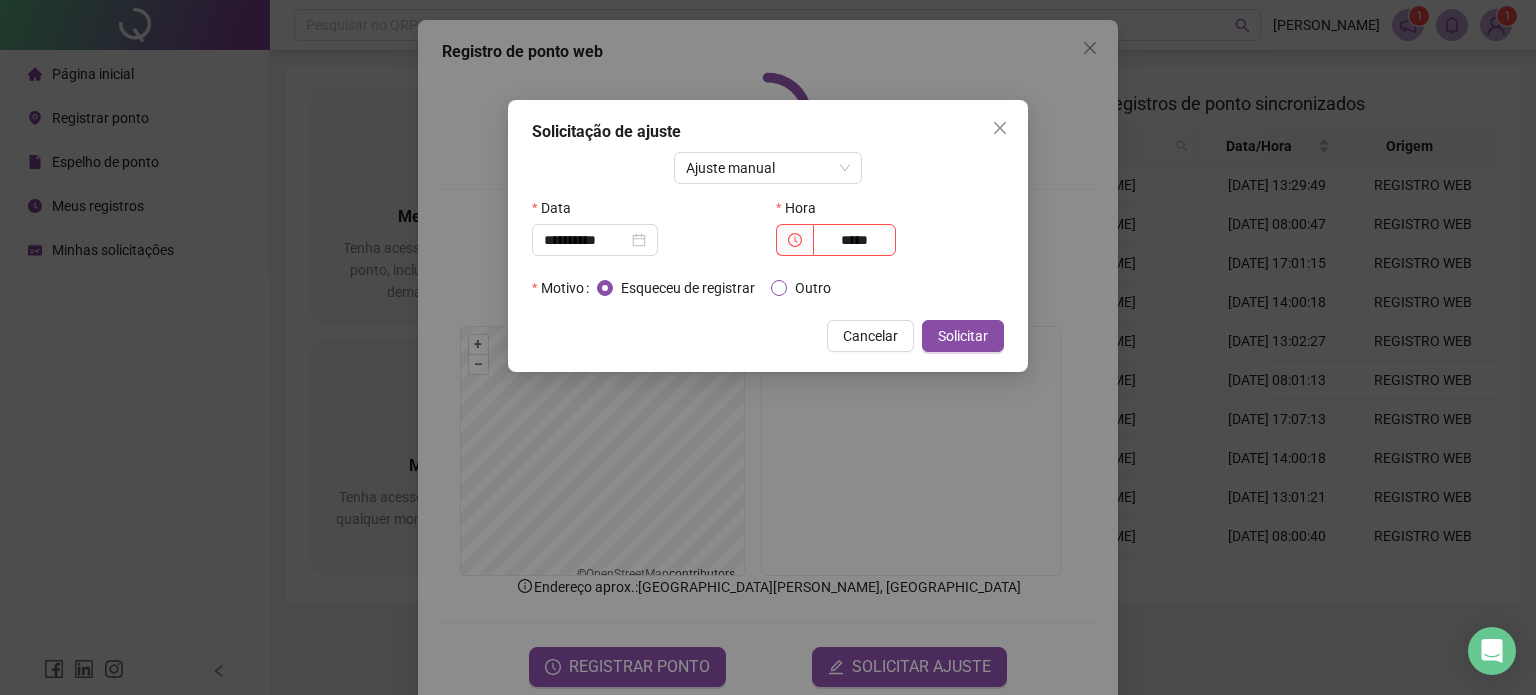 click on "Outro" at bounding box center (813, 288) 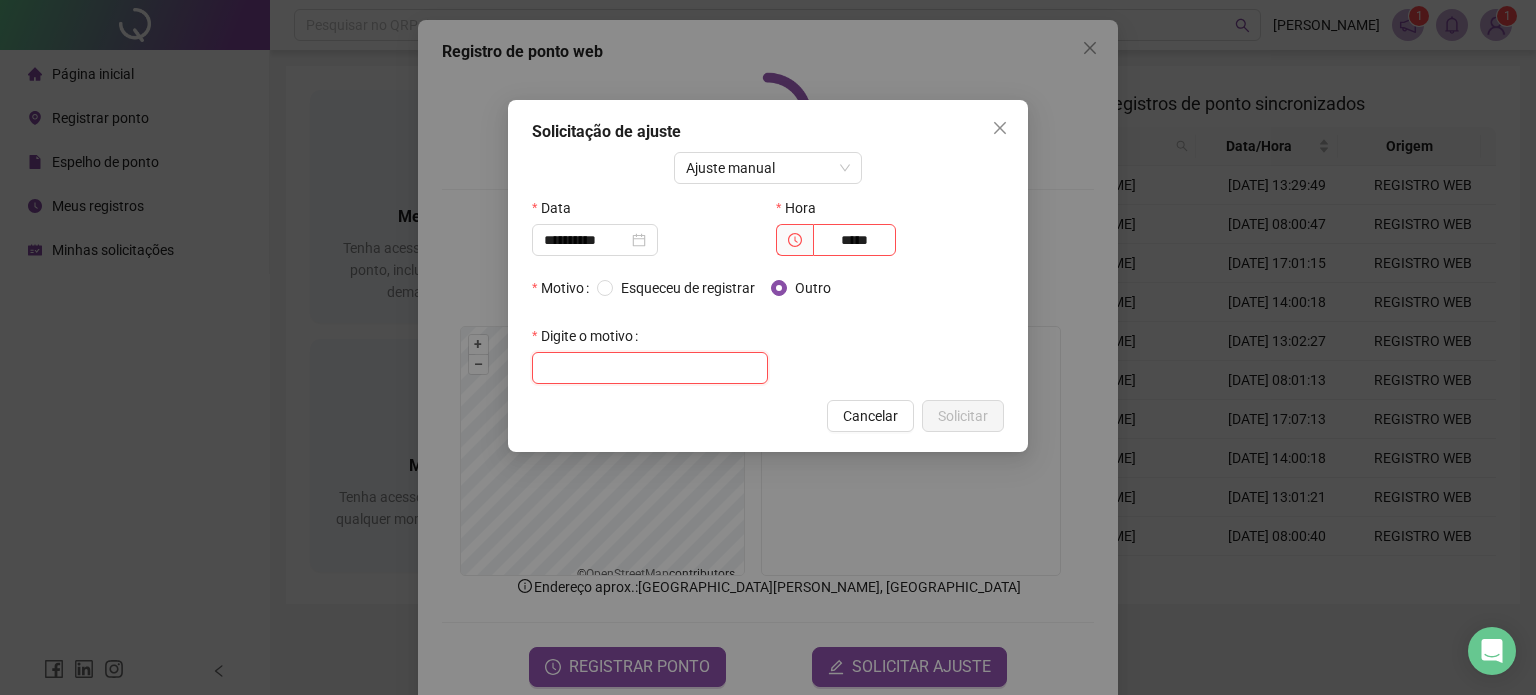 click at bounding box center (650, 368) 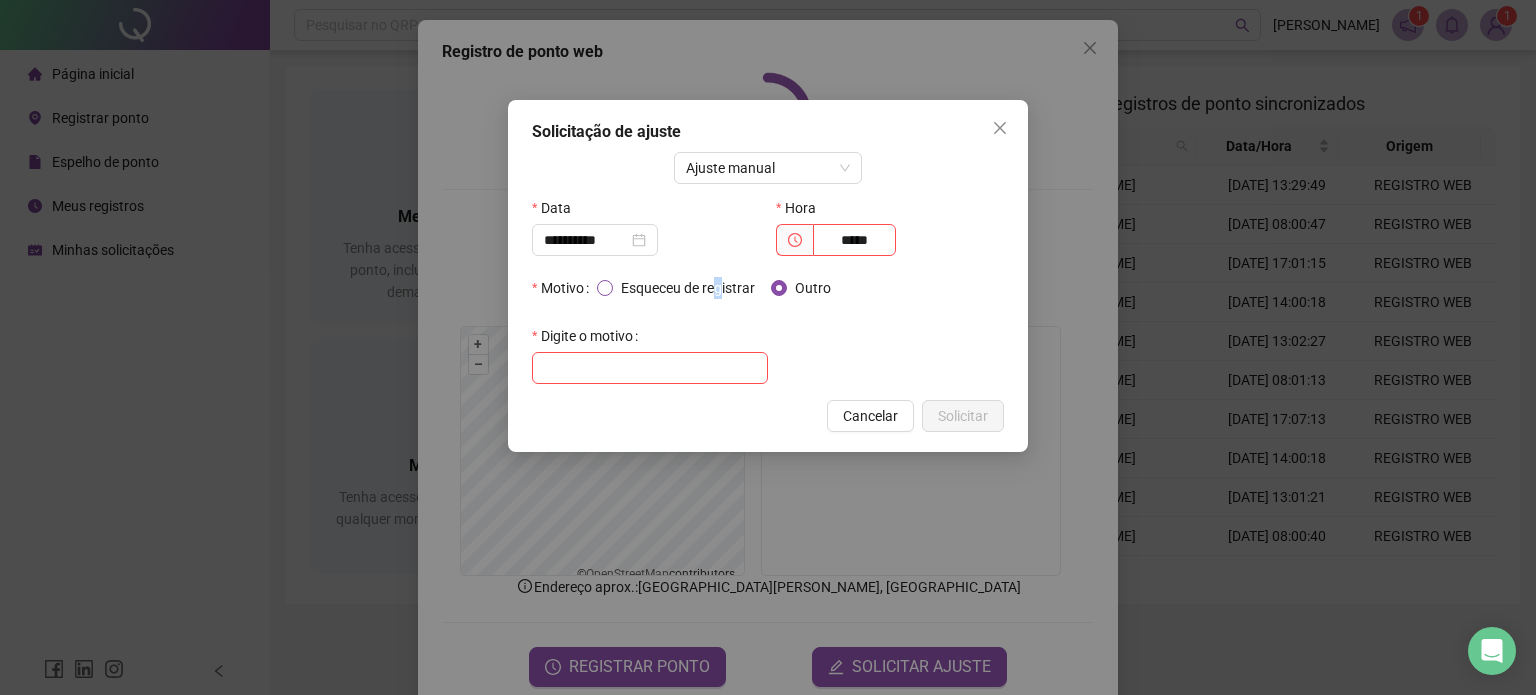 click on "Esqueceu de registrar" at bounding box center (688, 288) 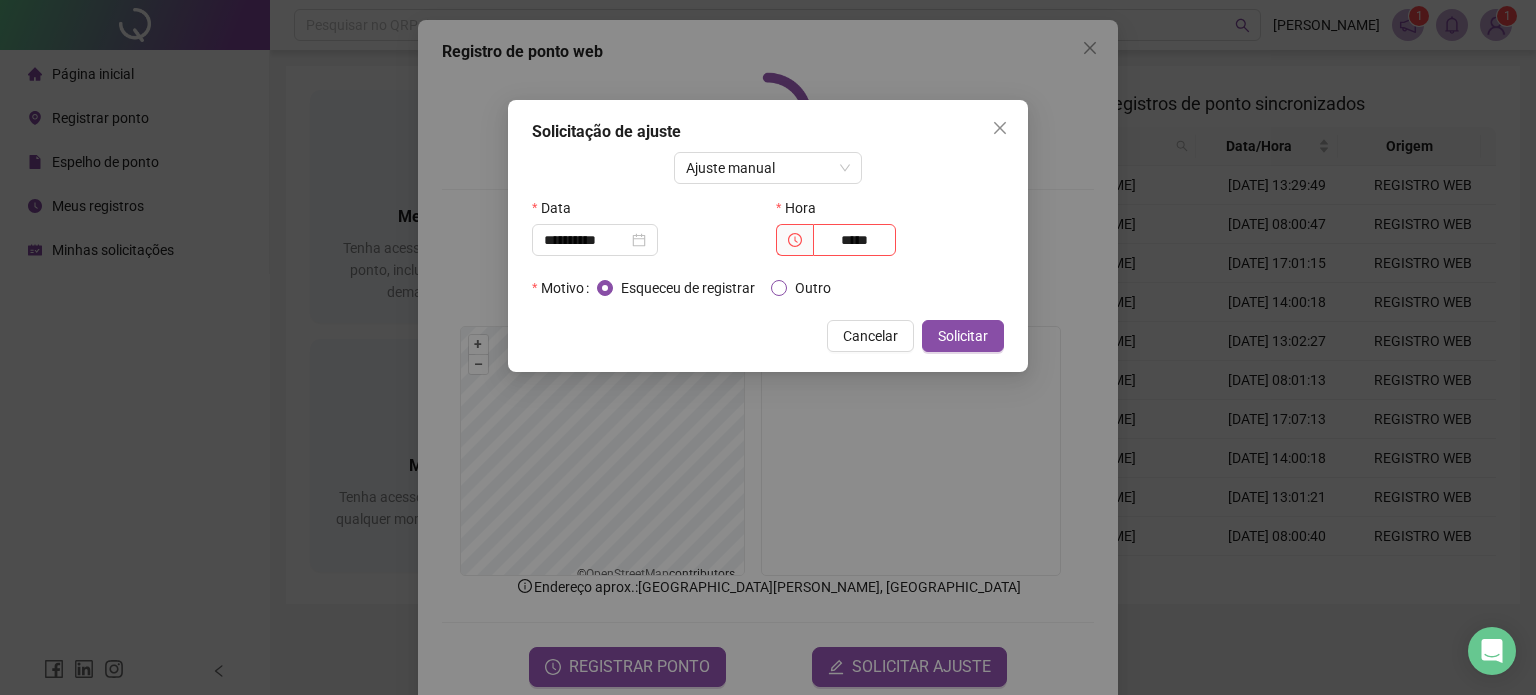 click on "Outro" at bounding box center (813, 288) 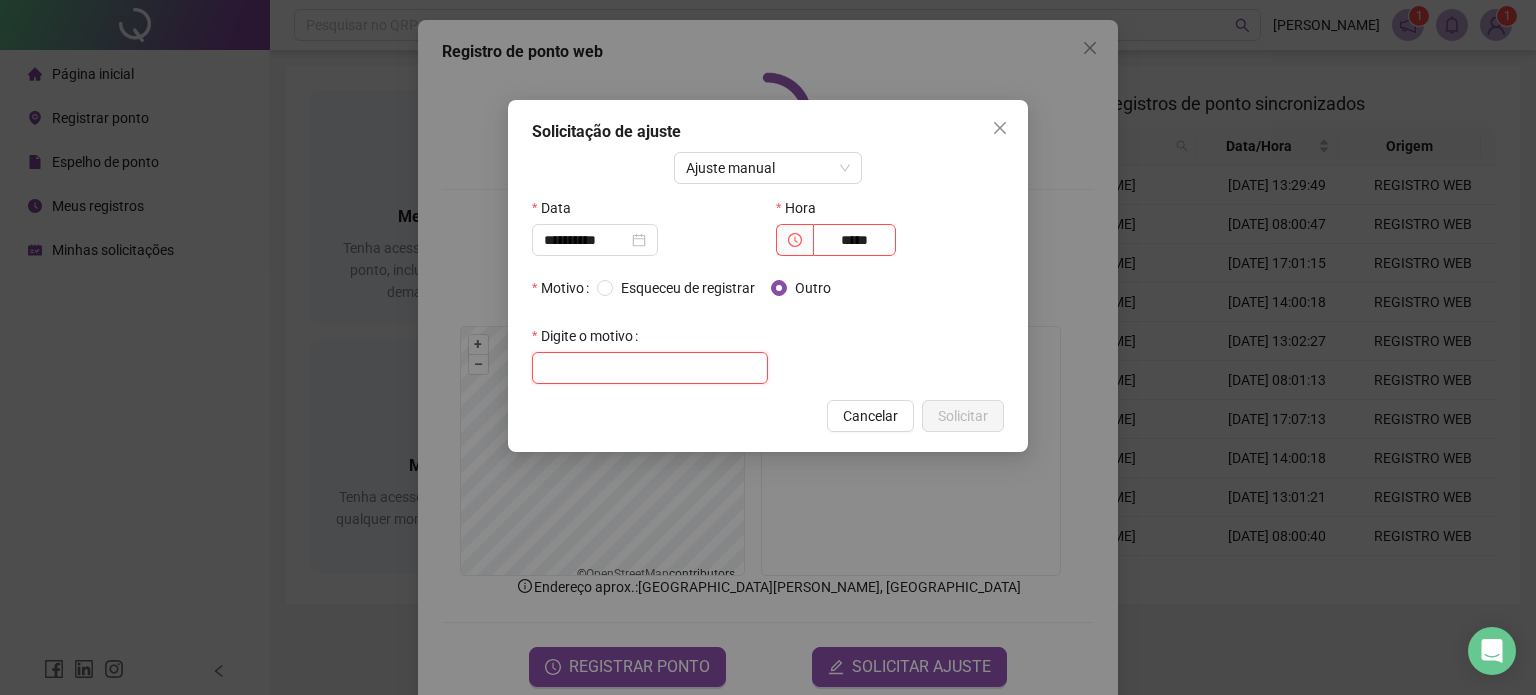click at bounding box center [650, 368] 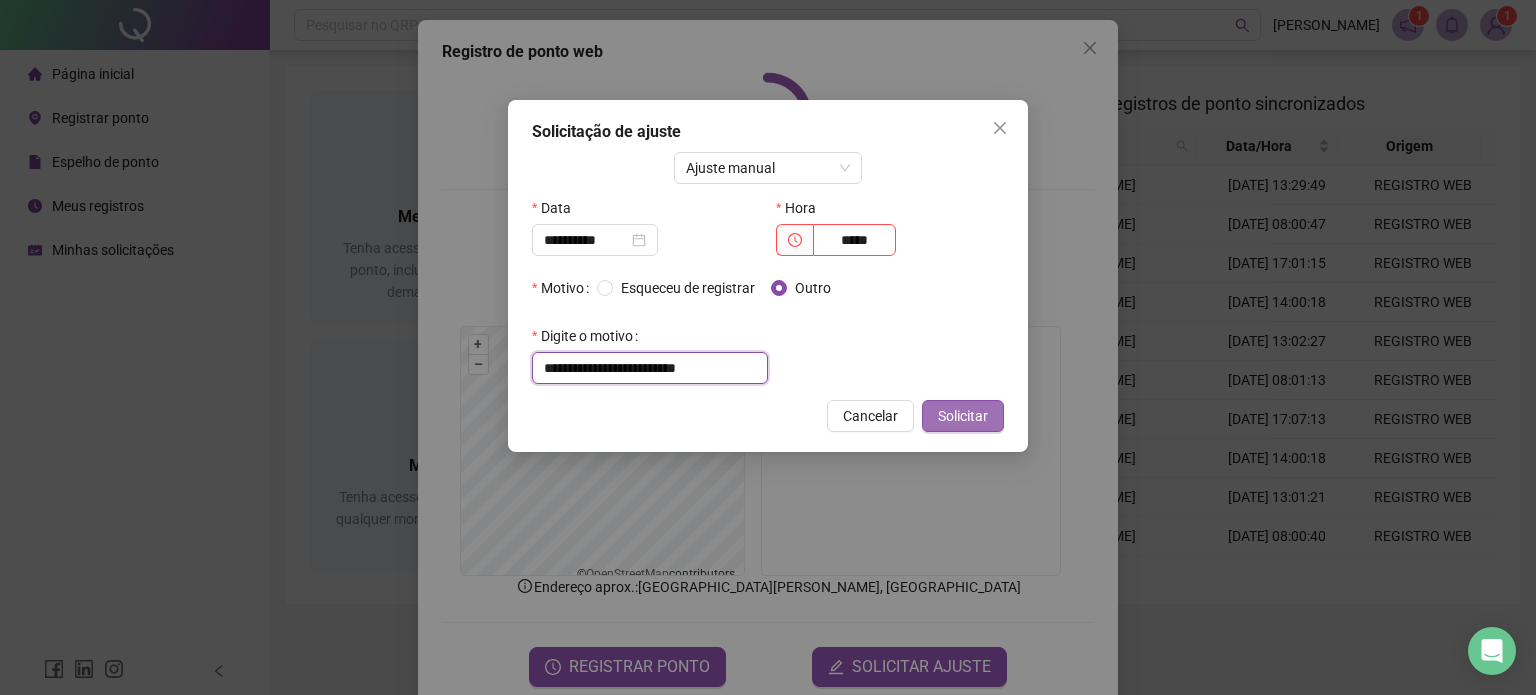 type on "**********" 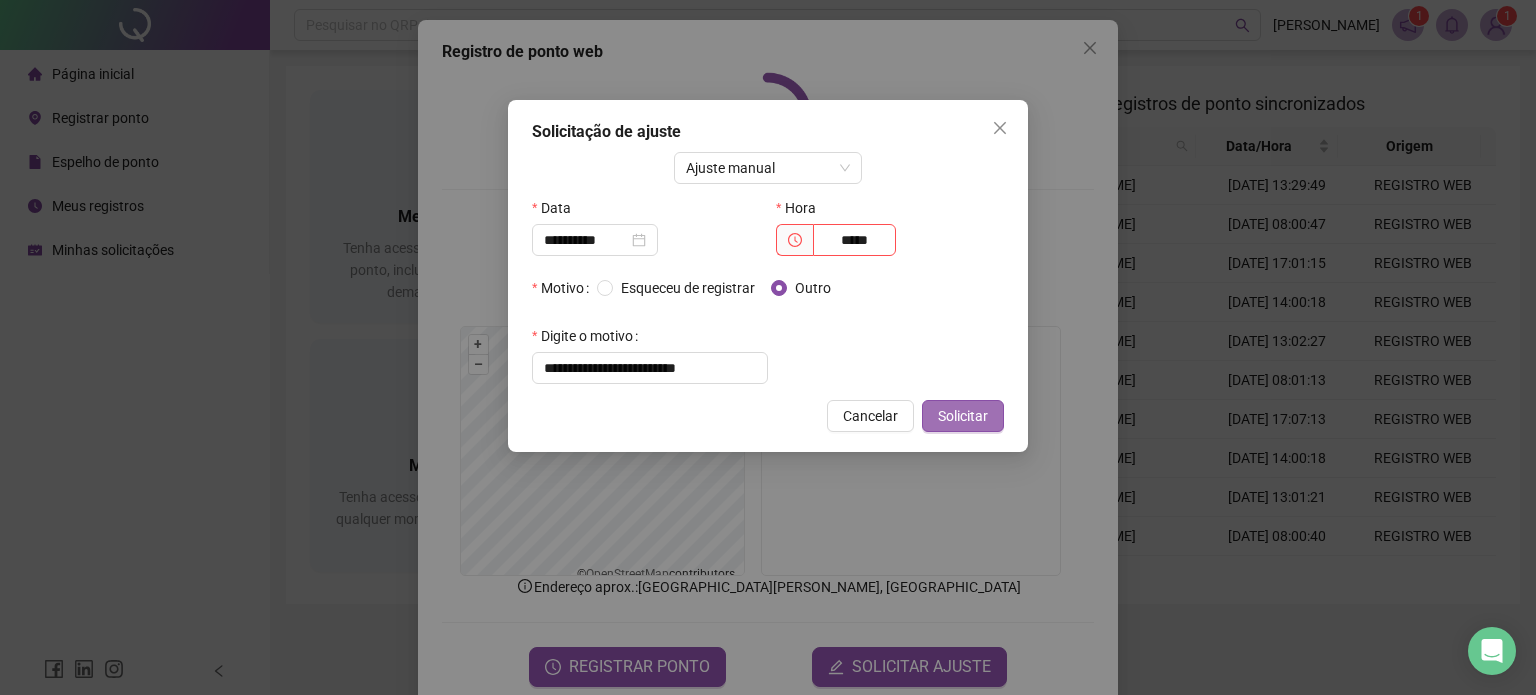 click on "Solicitar" at bounding box center [963, 416] 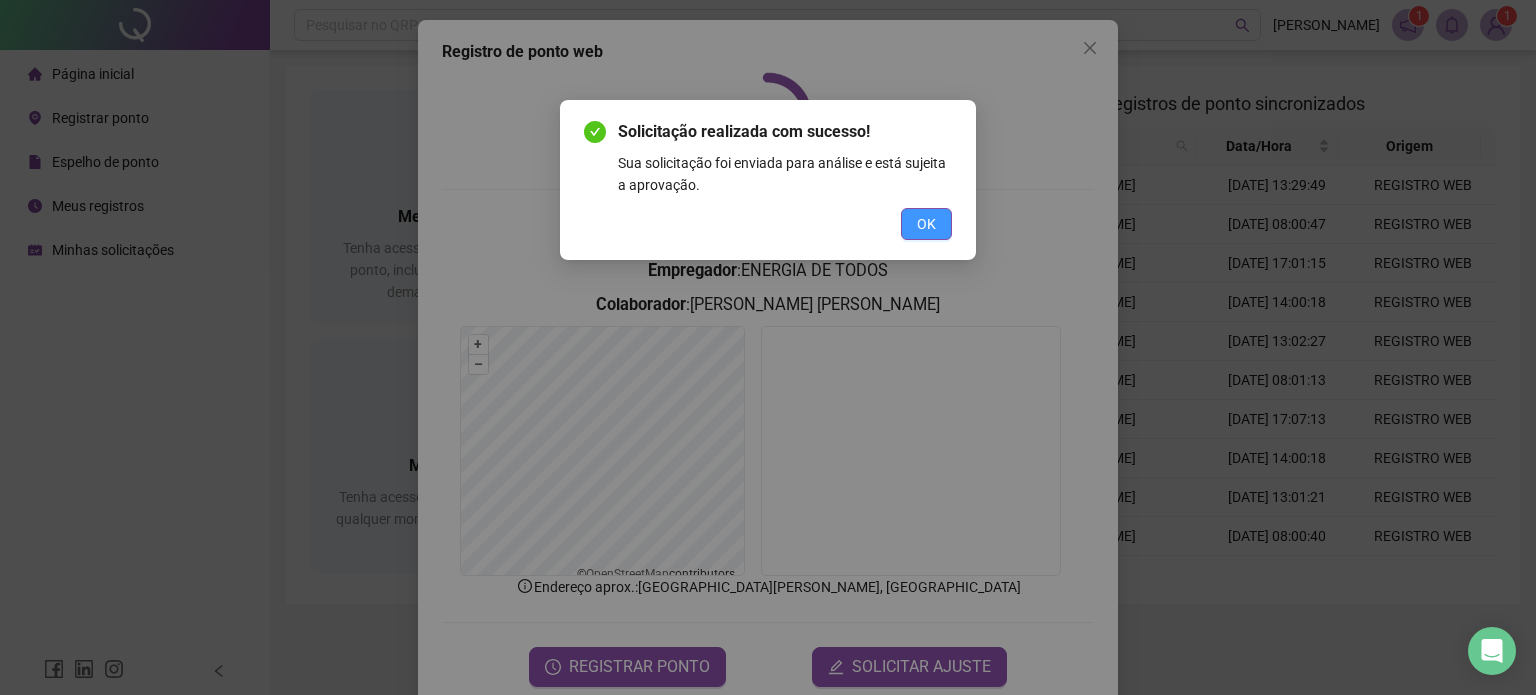 click on "OK" at bounding box center [926, 224] 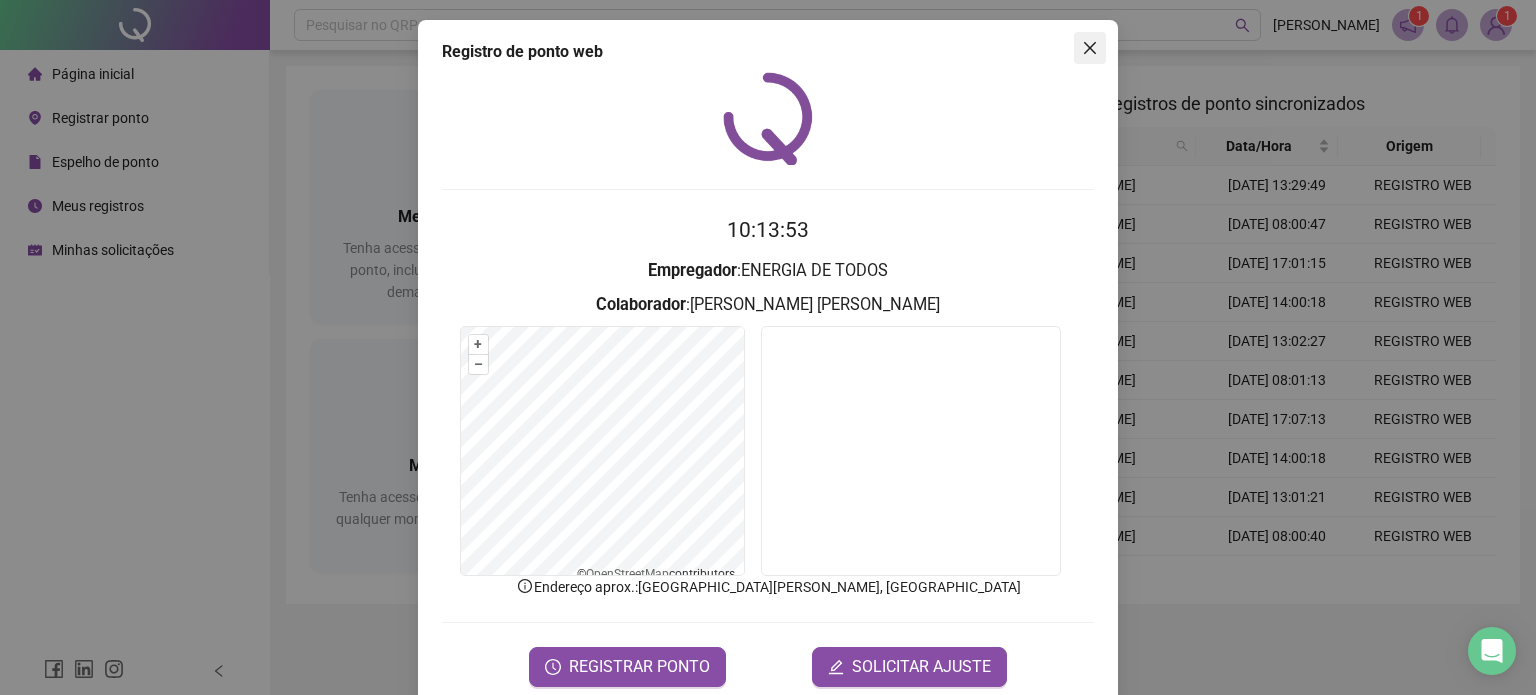 click at bounding box center (1090, 48) 